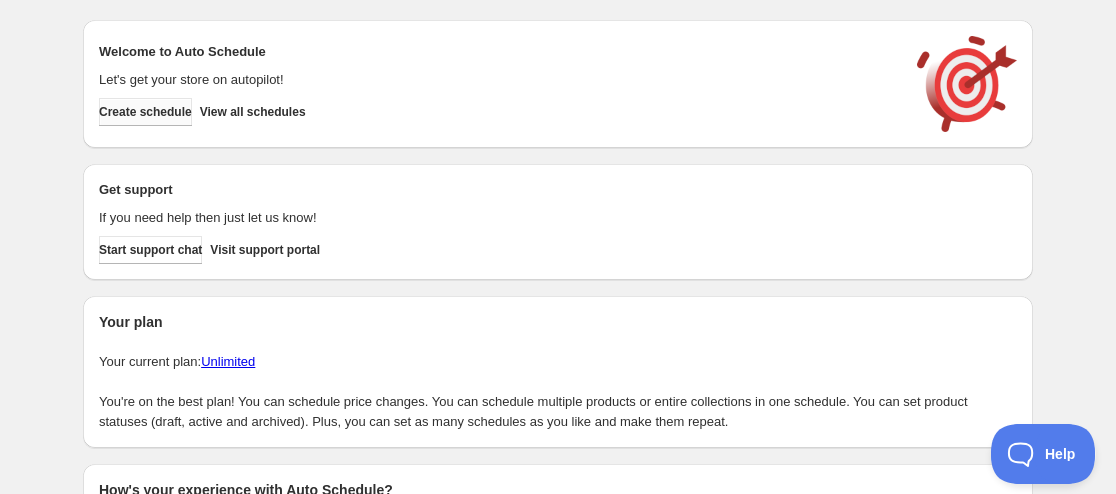 scroll, scrollTop: 0, scrollLeft: 0, axis: both 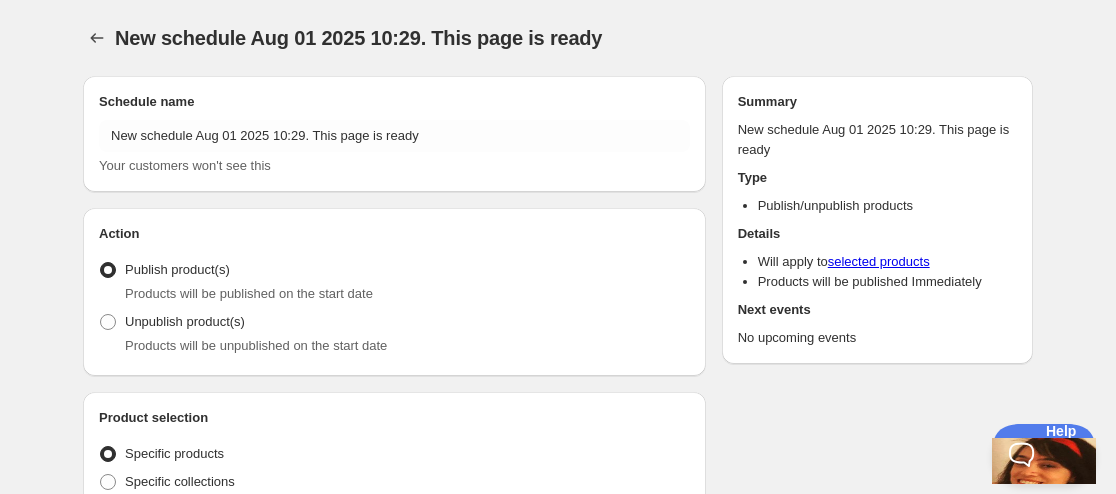 radio on "true" 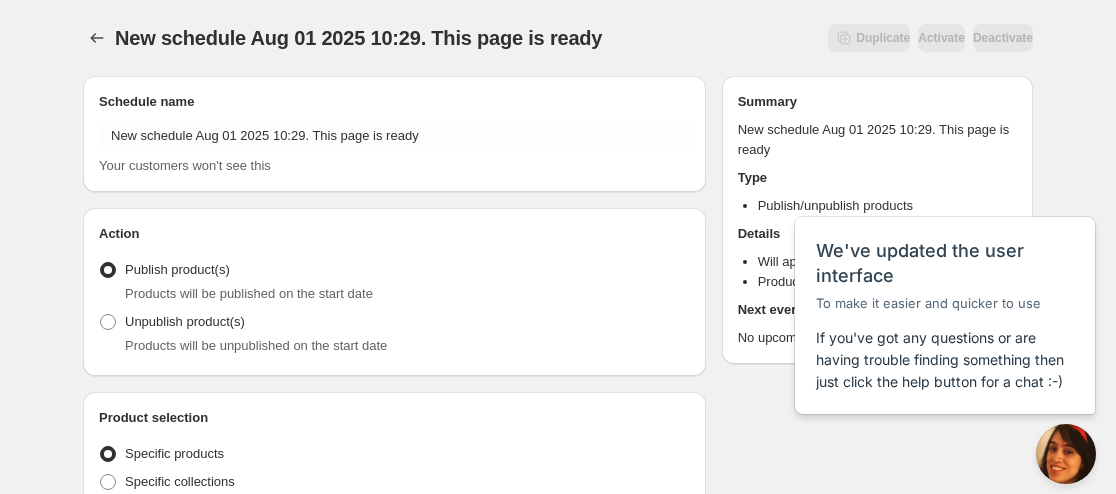scroll, scrollTop: 0, scrollLeft: 0, axis: both 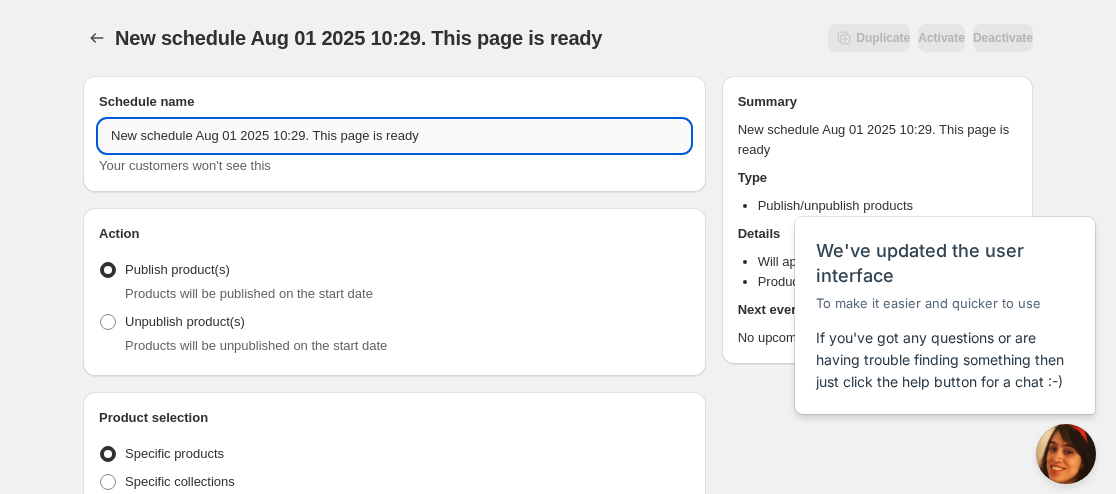 click on "New schedule Aug 01 2025 10:29. This page is ready" at bounding box center (394, 136) 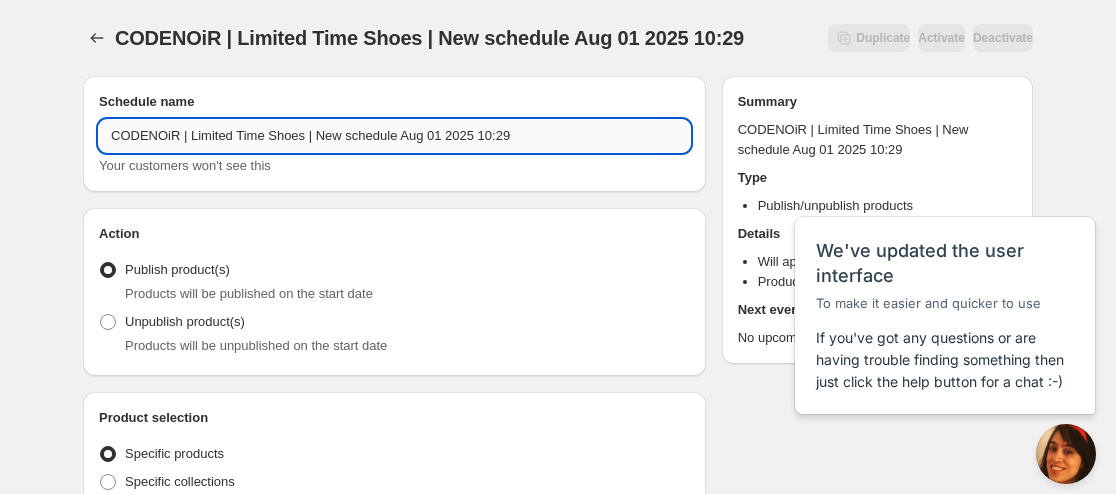 drag, startPoint x: 392, startPoint y: 132, endPoint x: 310, endPoint y: 143, distance: 82.73451 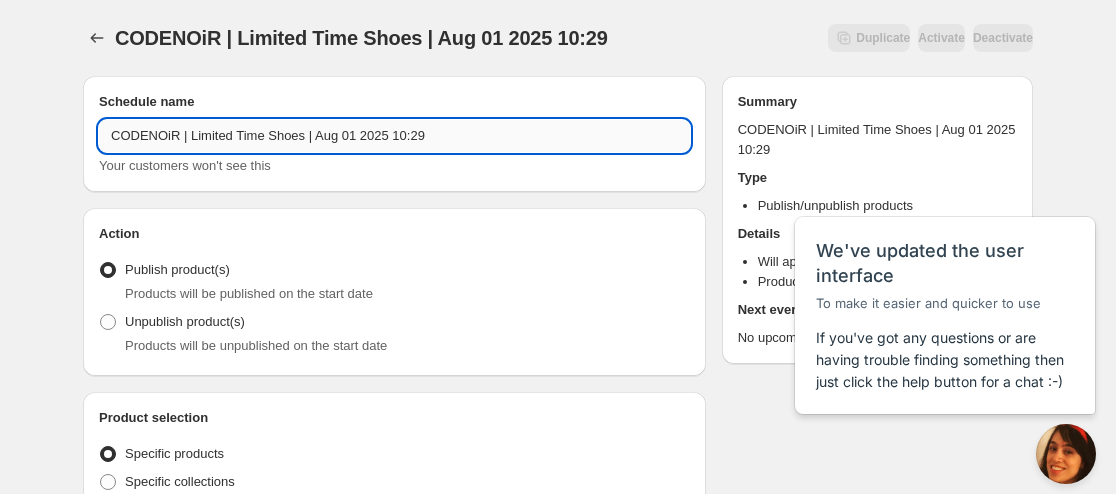 click on "CODENOiR | Limited Time Shoes | Aug 01 2025 10:29" at bounding box center [394, 136] 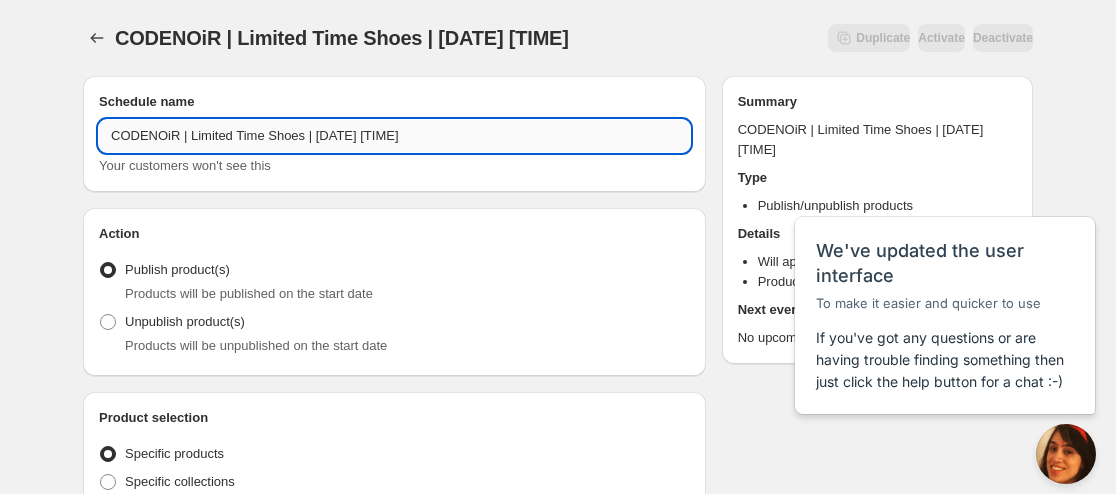 drag, startPoint x: 384, startPoint y: 130, endPoint x: 484, endPoint y: 131, distance: 100.005 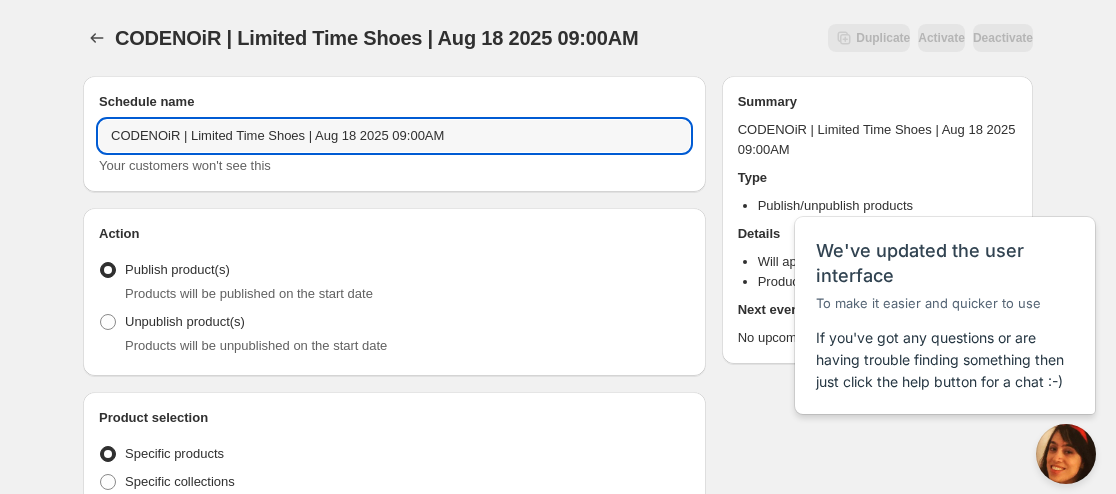 type on "CODENOiR | Limited Time Shoes | Aug 18 2025 09:00AM" 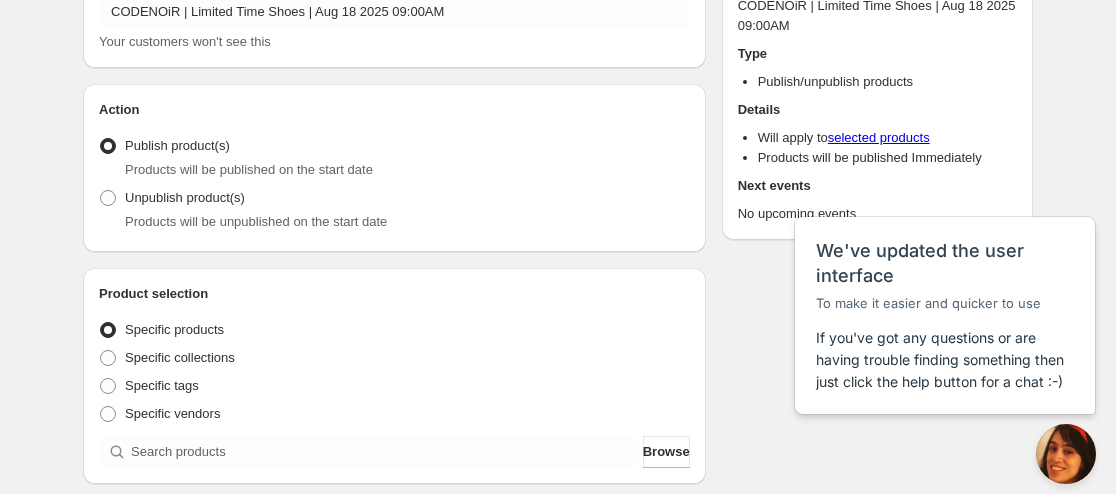 scroll, scrollTop: 200, scrollLeft: 0, axis: vertical 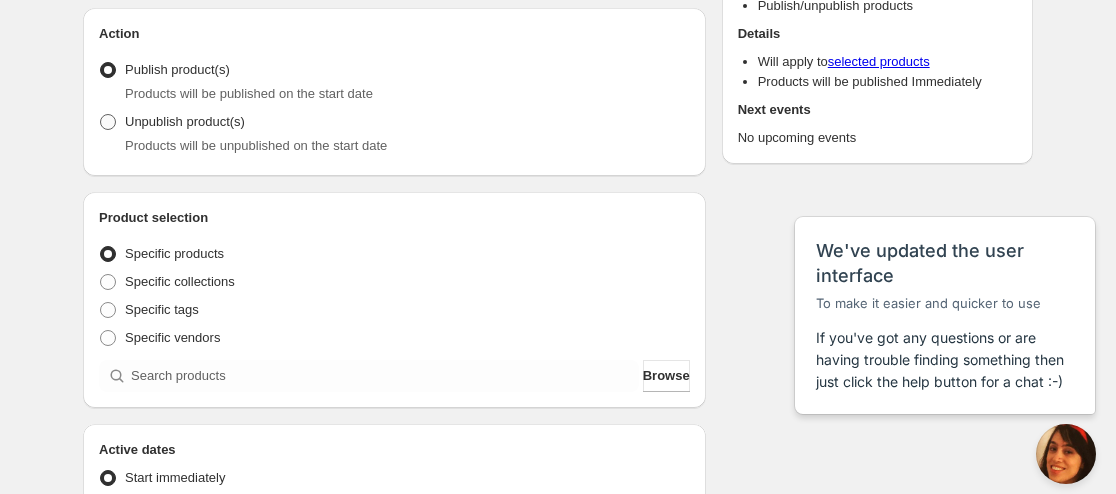 click on "Unpublish product(s)" at bounding box center (185, 121) 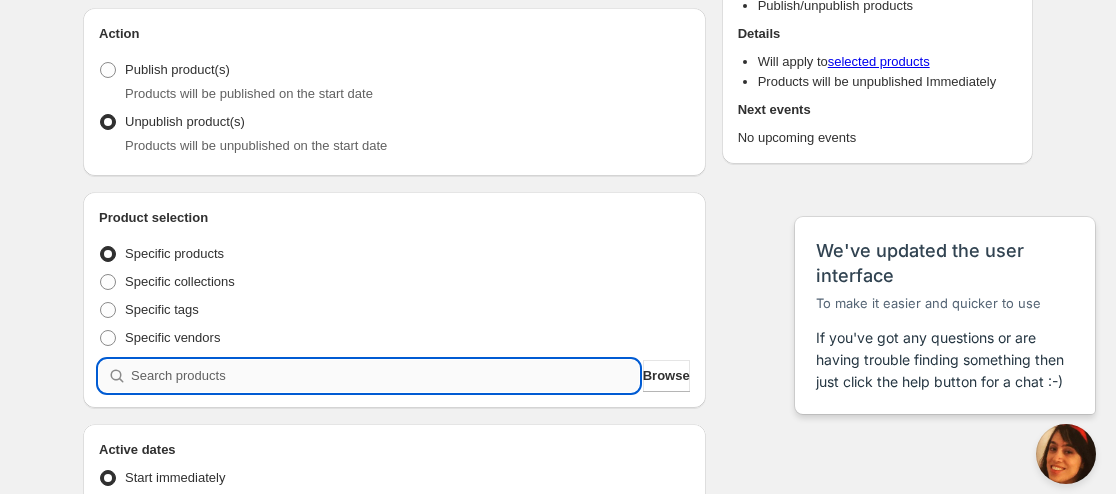 click at bounding box center (385, 376) 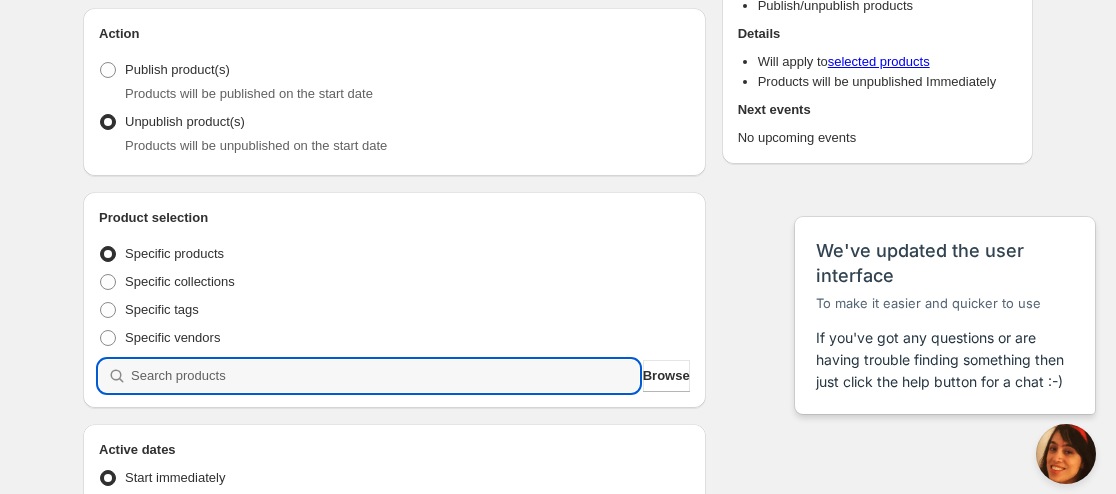 paste on "[PHONE]" 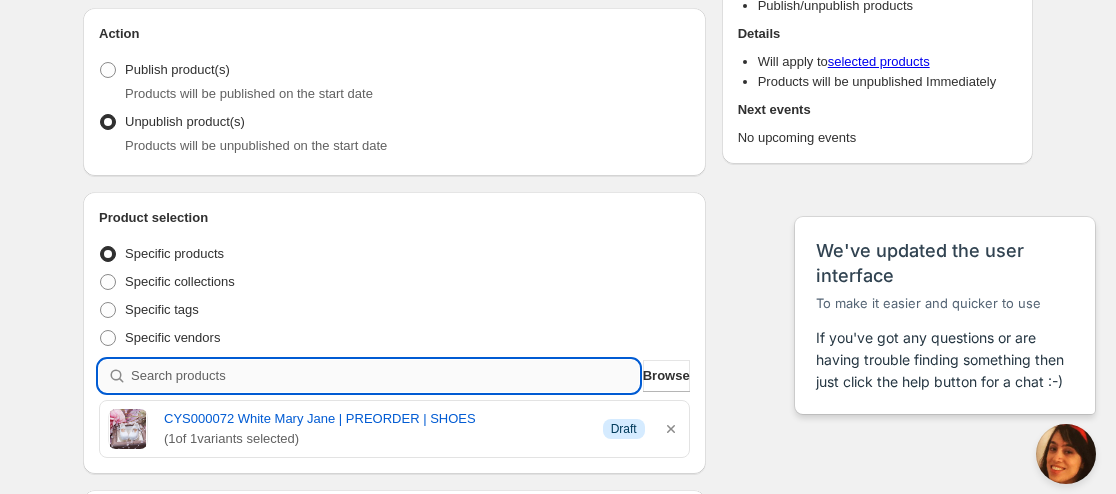 click at bounding box center [385, 376] 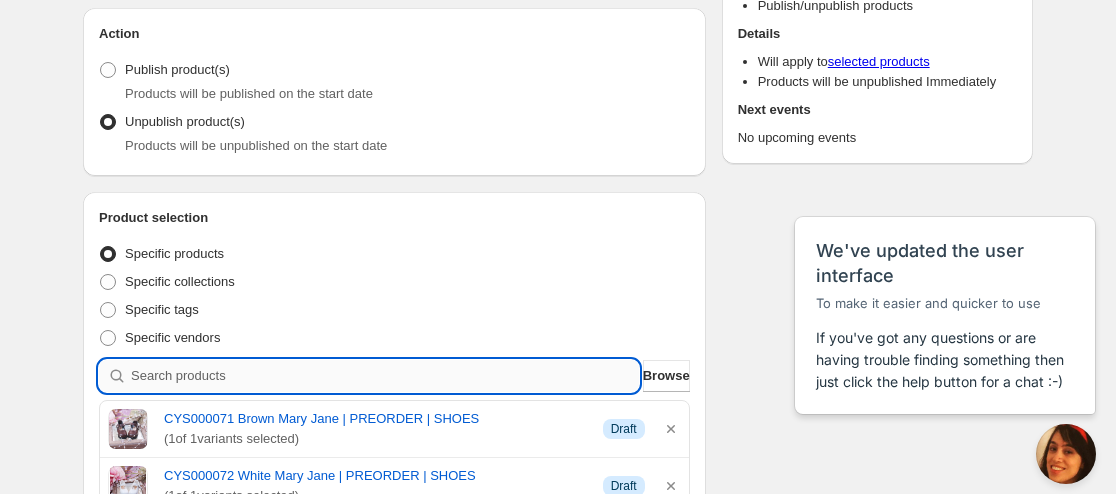 click at bounding box center (385, 376) 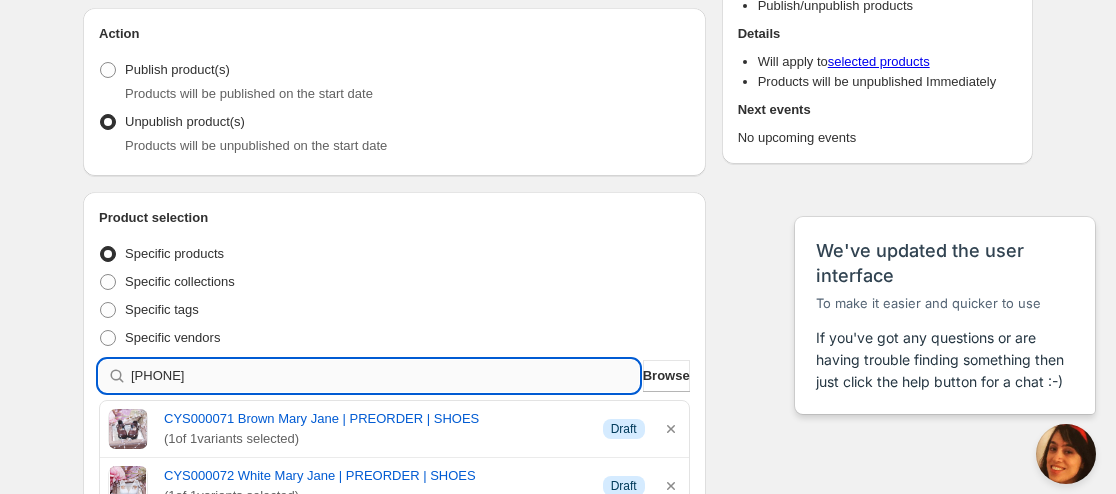 type 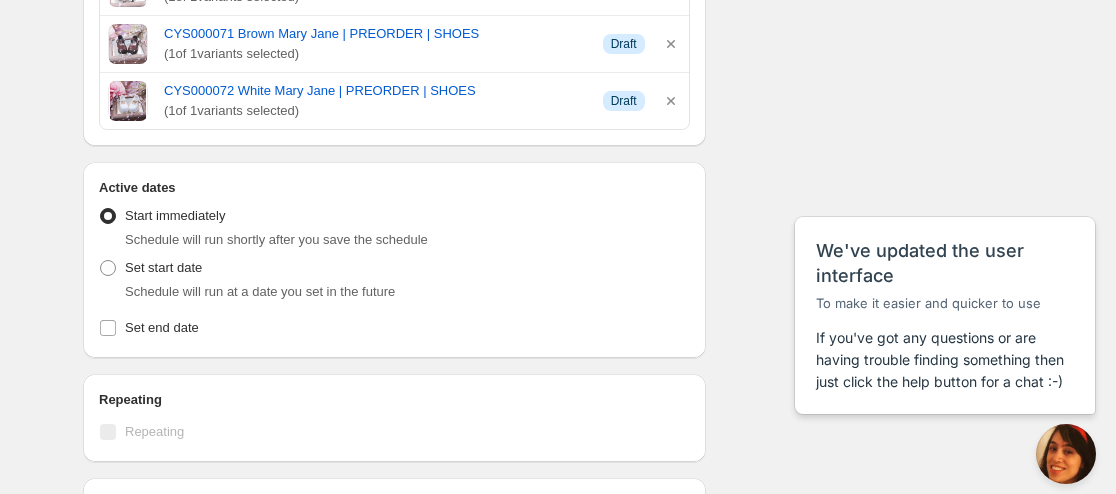 scroll, scrollTop: 800, scrollLeft: 0, axis: vertical 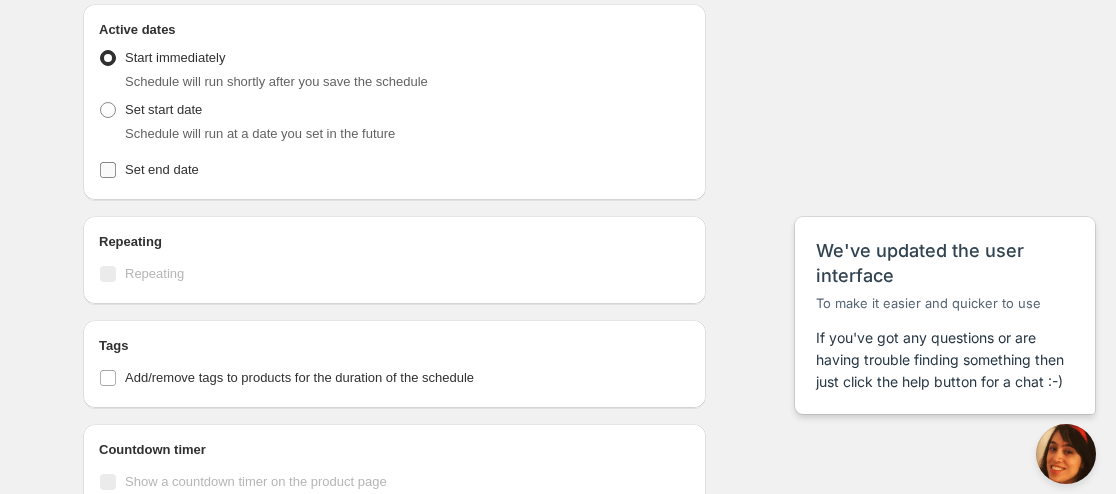 click on "Set end date" at bounding box center (162, 169) 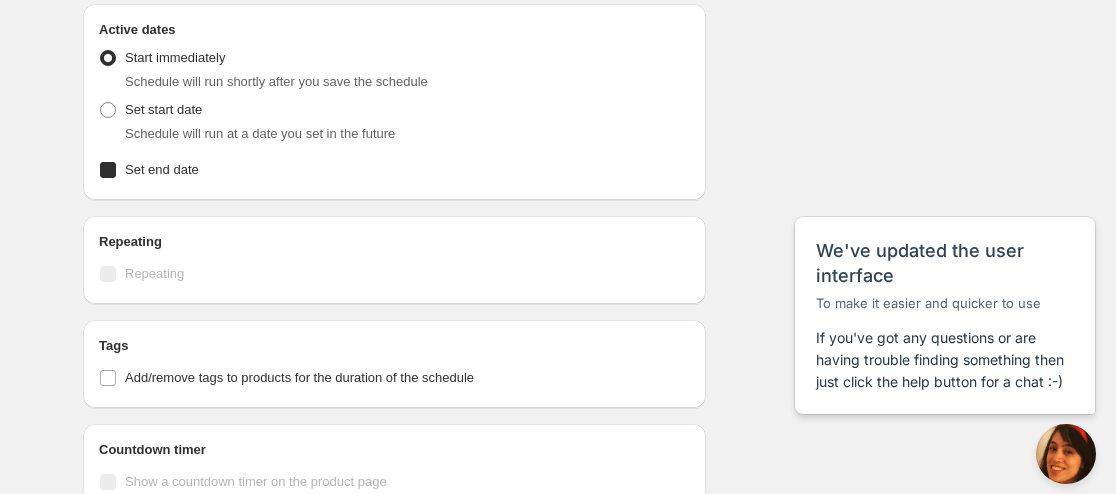 checkbox on "true" 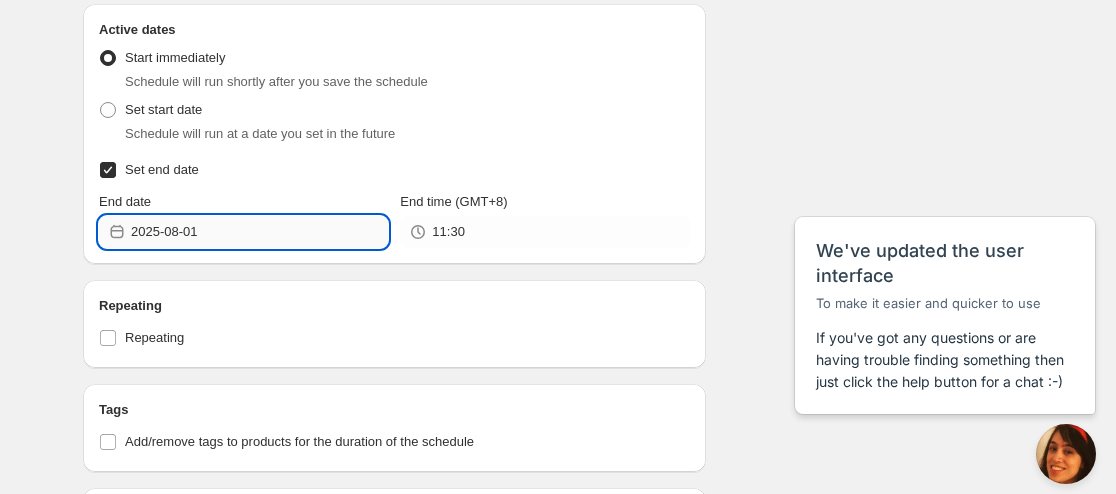 click on "2025-08-01" at bounding box center [259, 232] 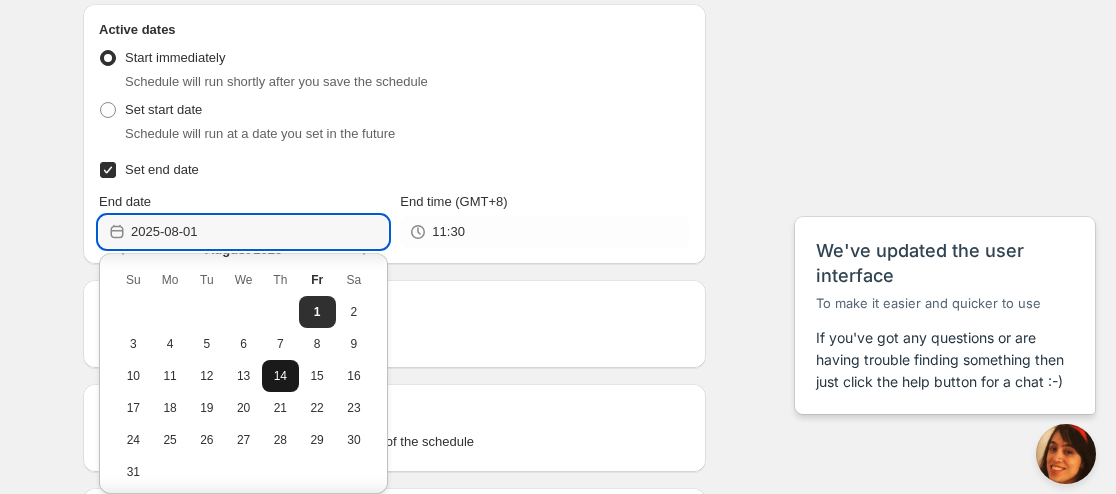 scroll, scrollTop: 39, scrollLeft: 0, axis: vertical 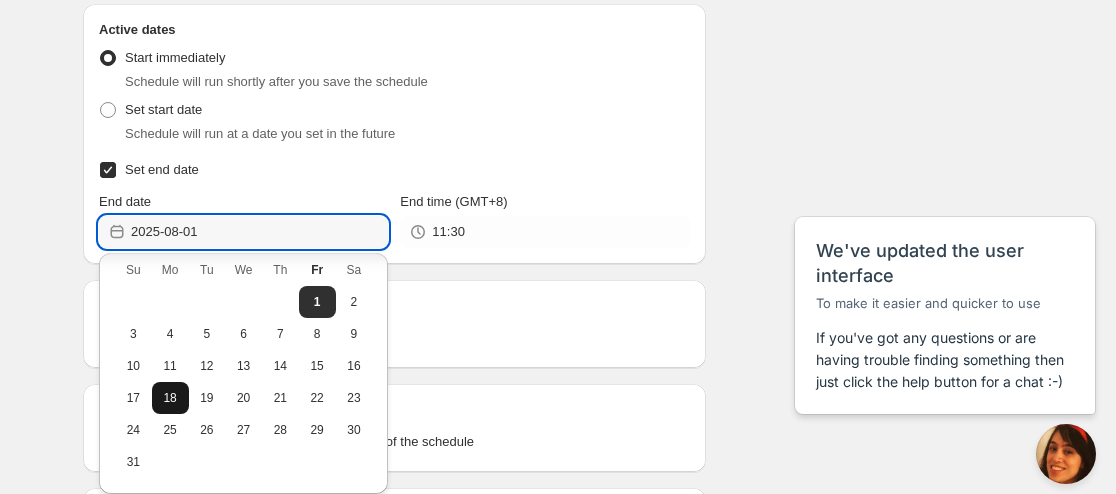 click on "18" at bounding box center [170, 398] 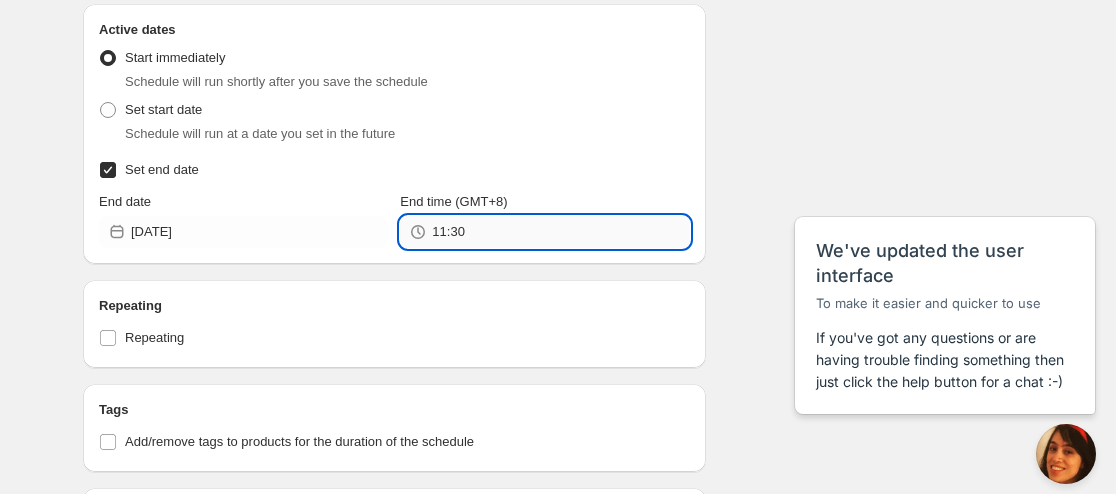 click on "11:30" at bounding box center (560, 232) 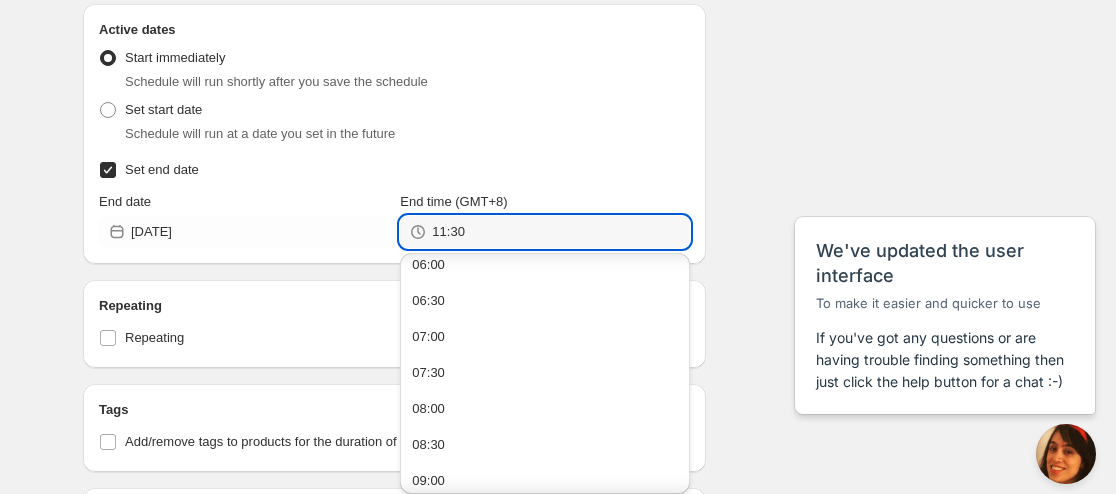 scroll, scrollTop: 600, scrollLeft: 0, axis: vertical 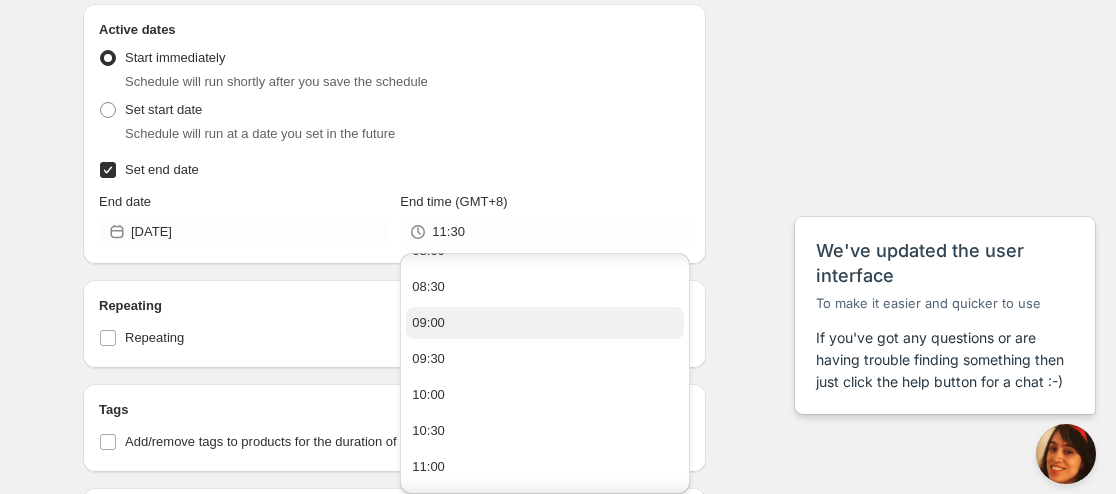 click on "09:00" at bounding box center (544, 323) 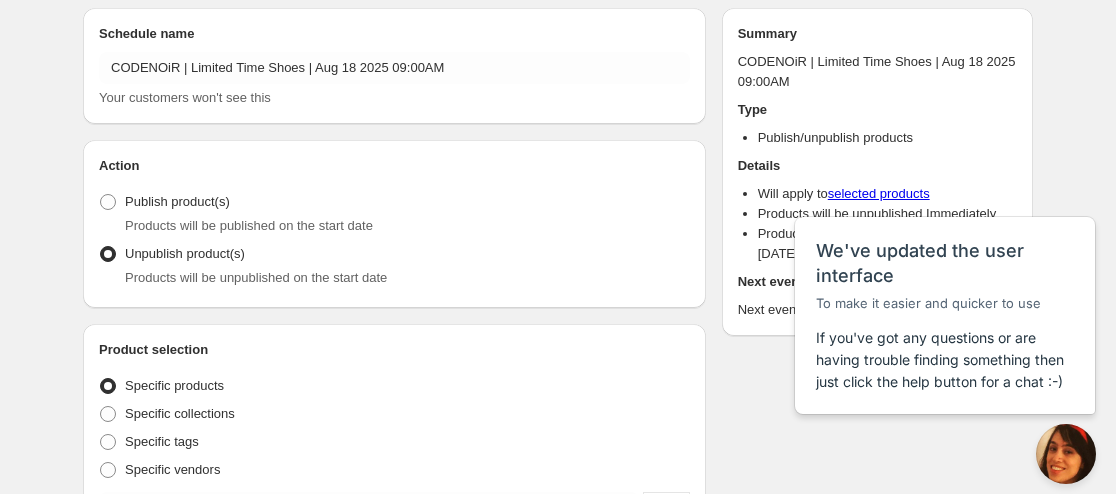 scroll, scrollTop: 0, scrollLeft: 0, axis: both 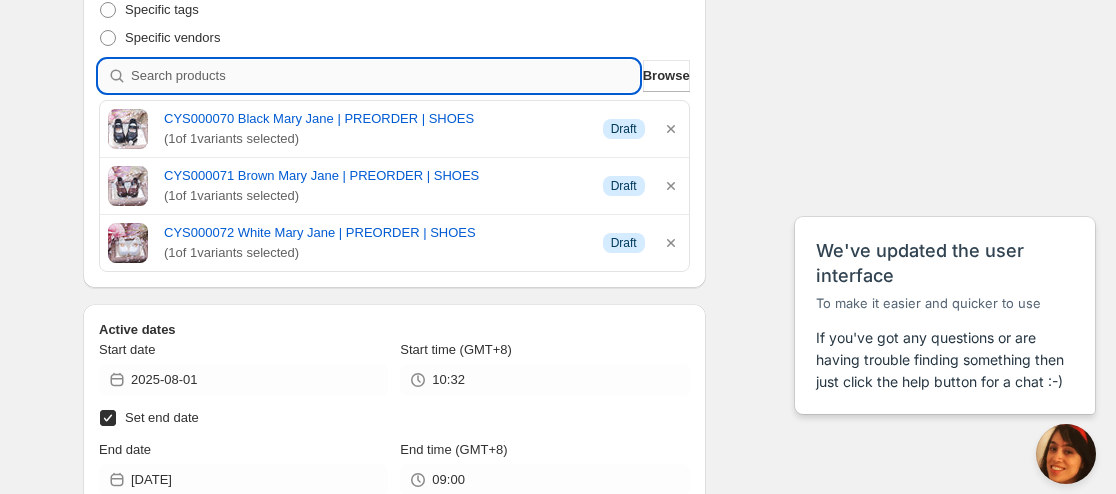 click at bounding box center (385, 76) 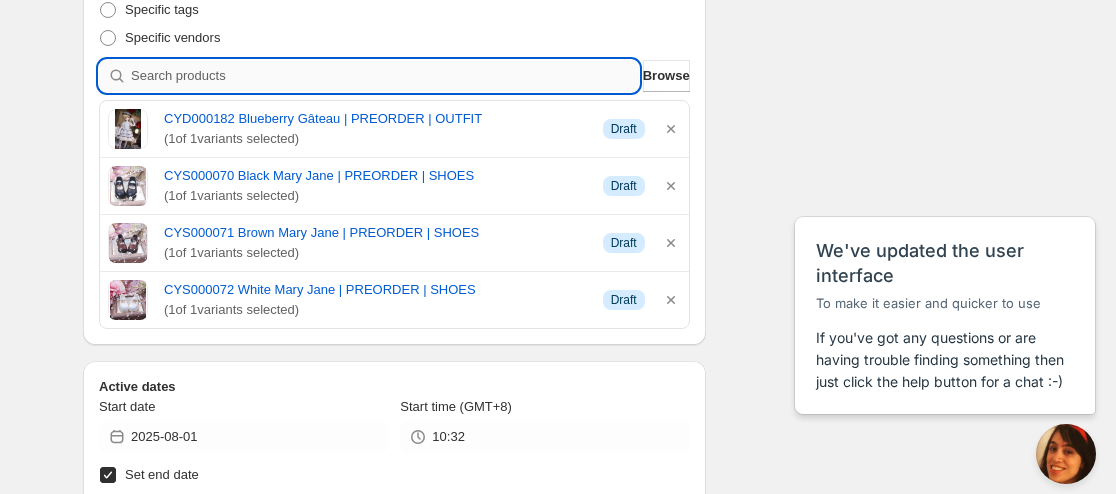 click at bounding box center [385, 76] 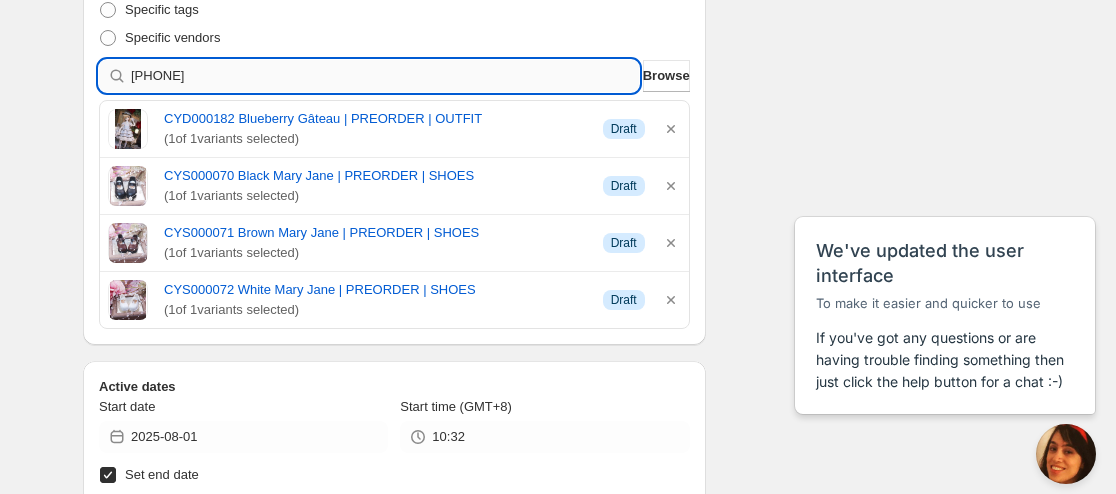 type 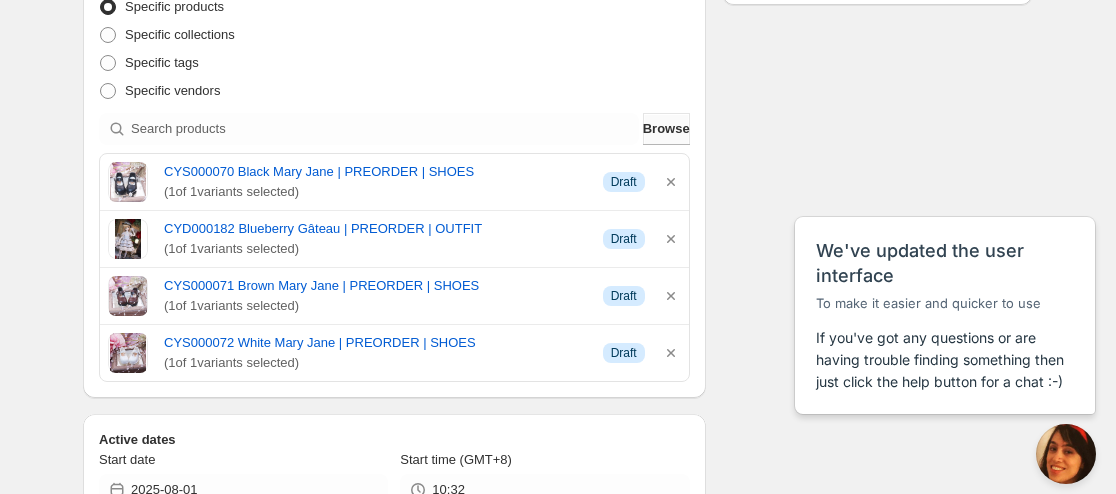 scroll, scrollTop: 0, scrollLeft: 0, axis: both 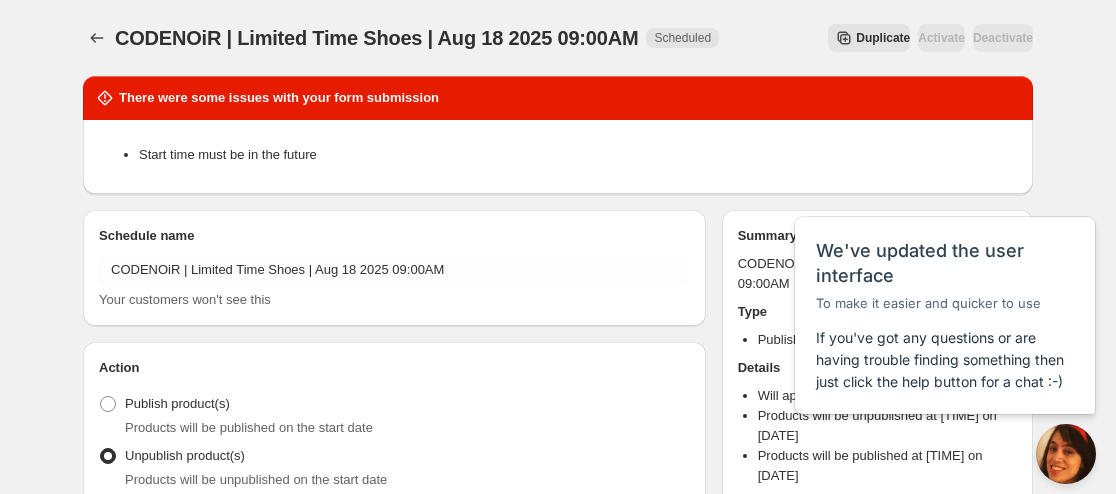 click on "There were some issues with your form submission Start time must be in the future Schedule name CODENOiR | Limited Time Shoes | Aug 18 2025 09:00AM Your customers won't see this Action Action Publish product(s) Products will be published on the start date Unpublish product(s) Products will be unpublished on the start date Product selection Entity type Specific products Specific collections Specific tags Specific vendors Browse CYS000070 Black Mary Jane | PREORDER | SHOES ( 1 of 1 variants selected) Info Draft CYD000182 Blueberry Gâteau | PREORDER | OUTFIT ( 1 of 1 variants selected) Info Draft CYS000071 Brown Mary Jane | PREORDER | SHOES ( 1 of 1 variants selected) Info Draft CYS000072 White Mary Jane | PREORDER | SHOES ( 1 of 1 variants selected) Info Draft Active dates Start date [DATE] Start time (GMT+8) [TIME] Start time must be in the future Set end date End date [DATE] End time (GMT+8) [TIME] Repeating Repeating Ok Cancel Every 1 Date range Days Weeks Months Years Days Ends Never" at bounding box center (550, 973) 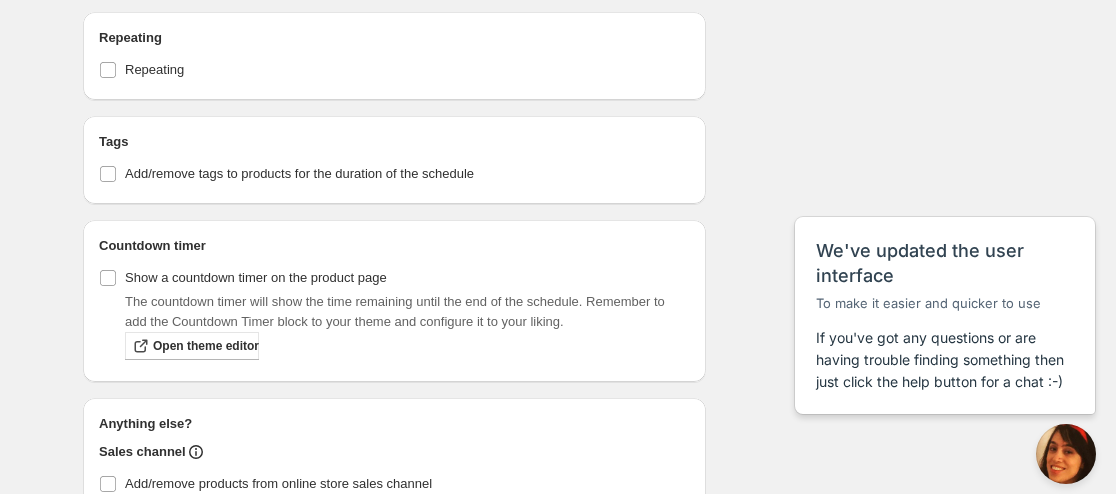 scroll, scrollTop: 931, scrollLeft: 0, axis: vertical 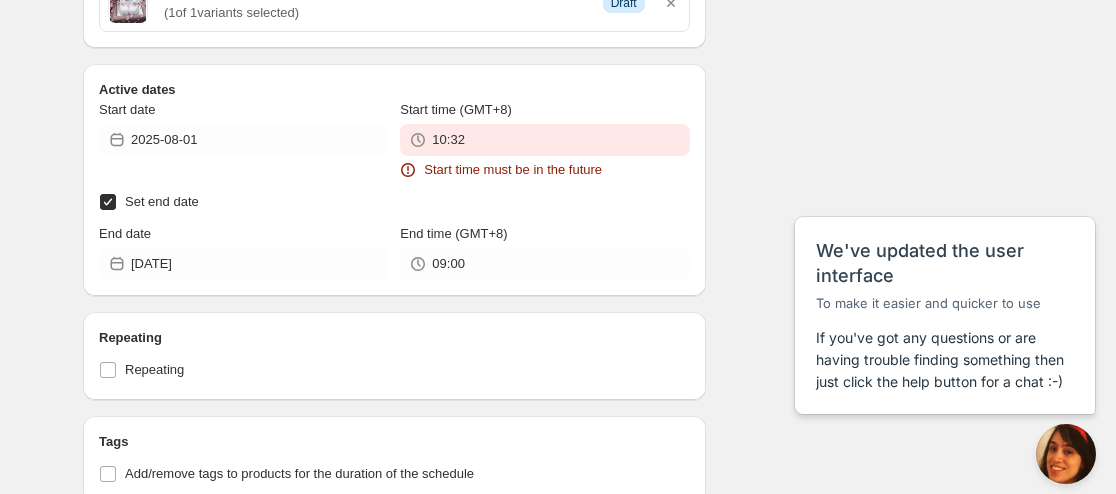 click on "Set end date" at bounding box center [162, 201] 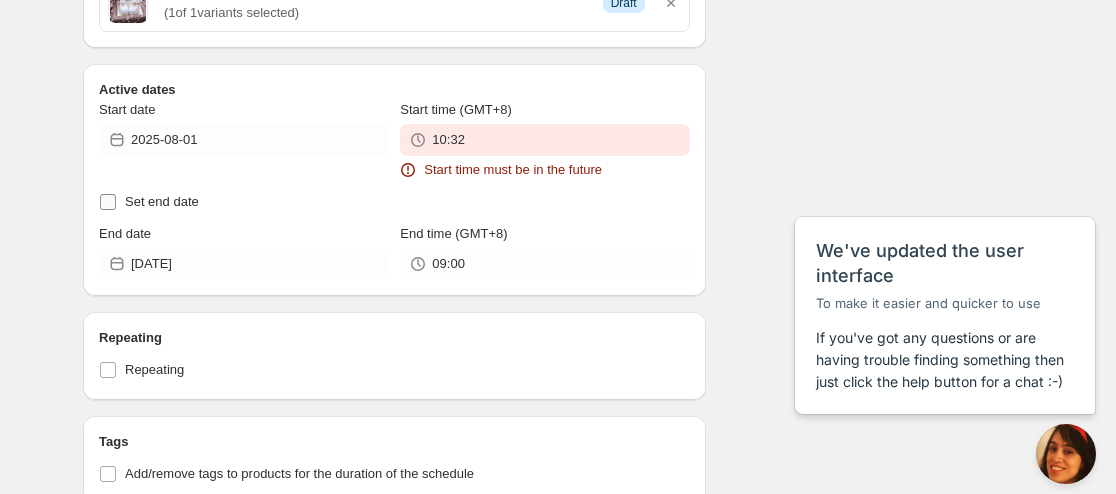 checkbox on "false" 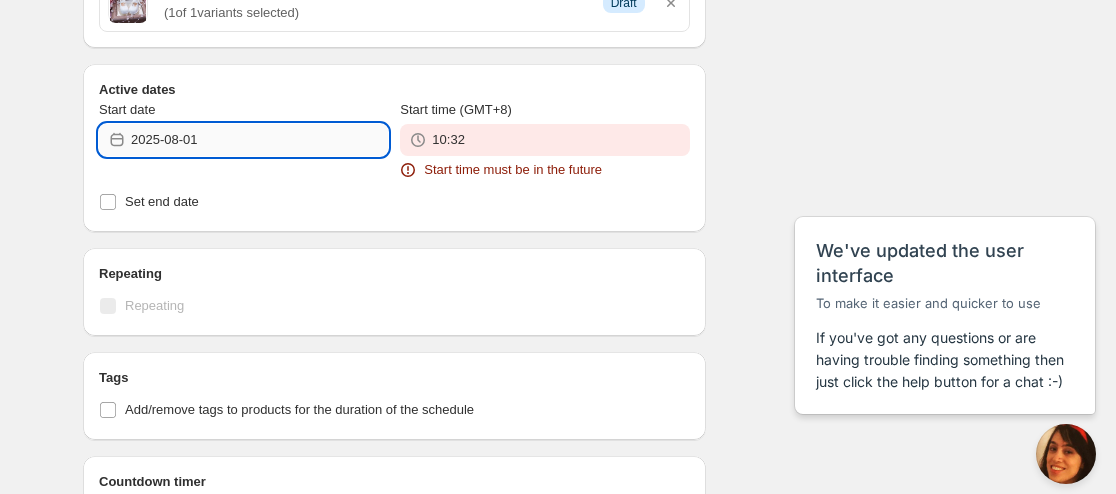 click on "2025-08-01" at bounding box center [259, 140] 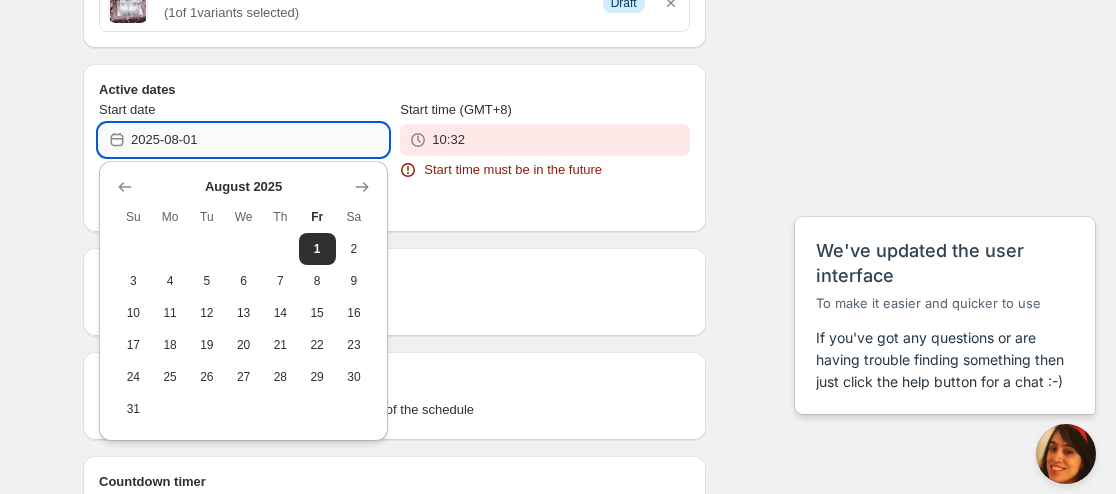 click on "2025-08-01" at bounding box center [259, 140] 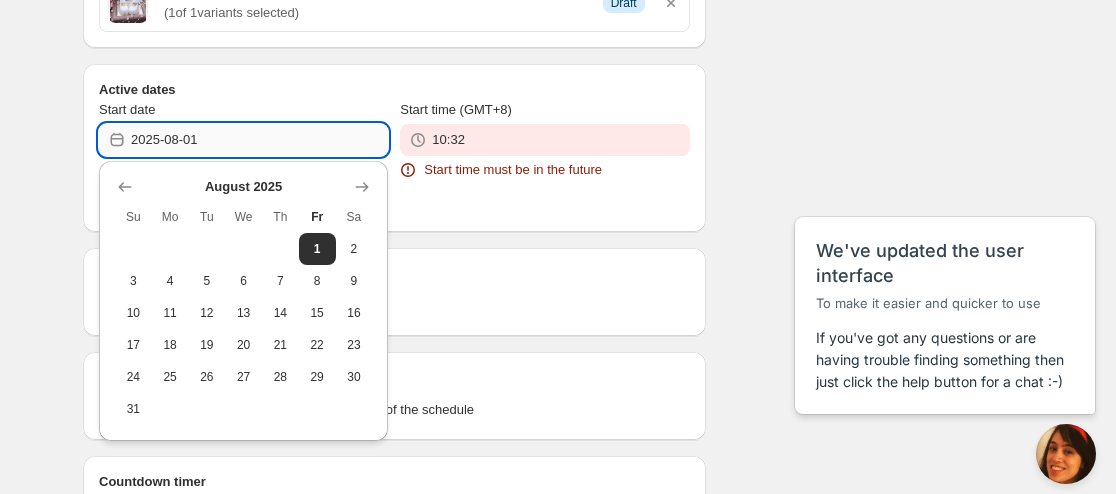 click on "2025-08-01" at bounding box center [259, 140] 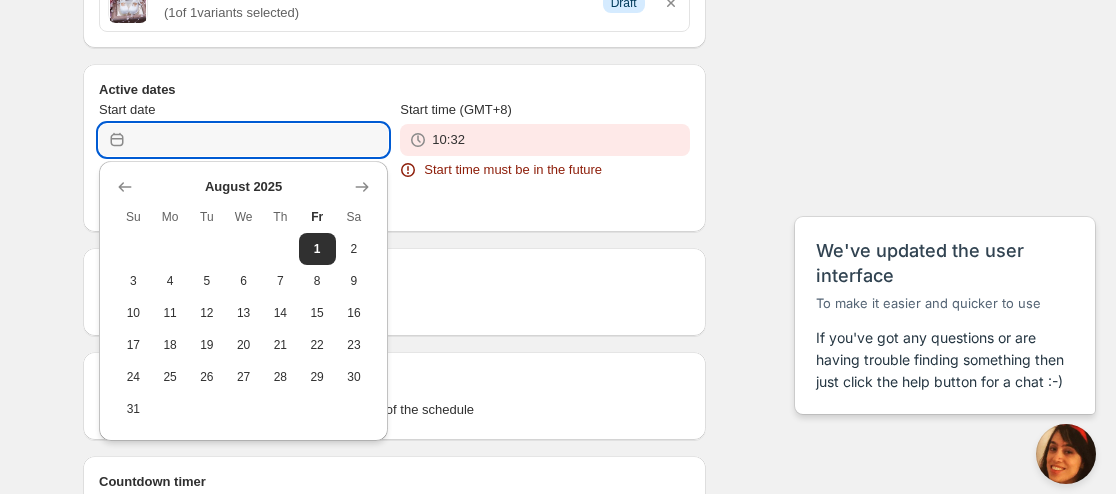 type 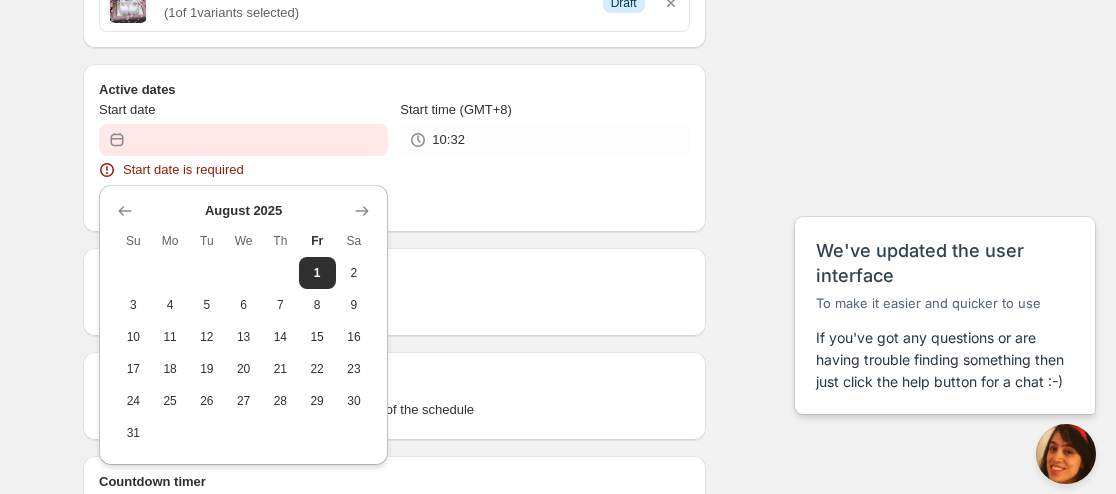 drag, startPoint x: 394, startPoint y: 136, endPoint x: 422, endPoint y: 140, distance: 28.284271 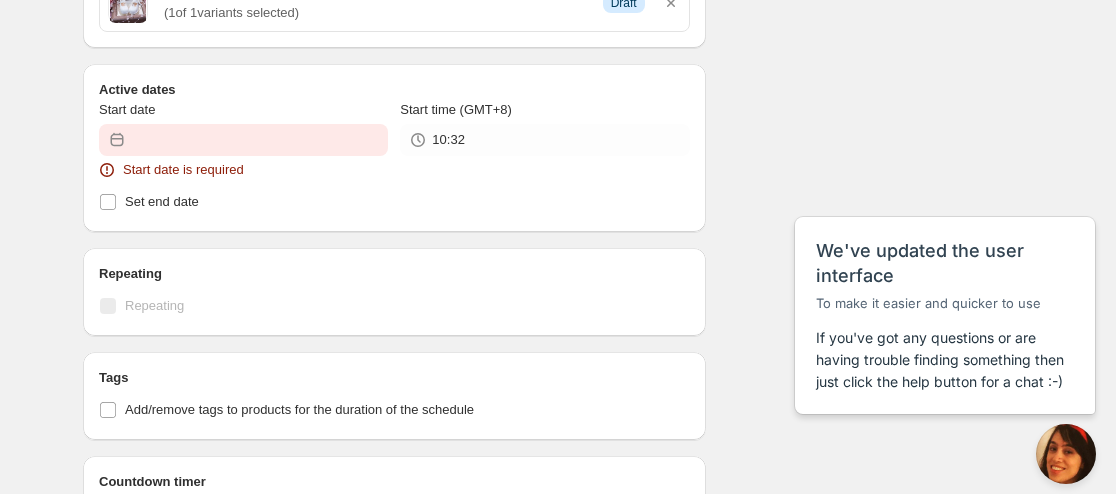 click 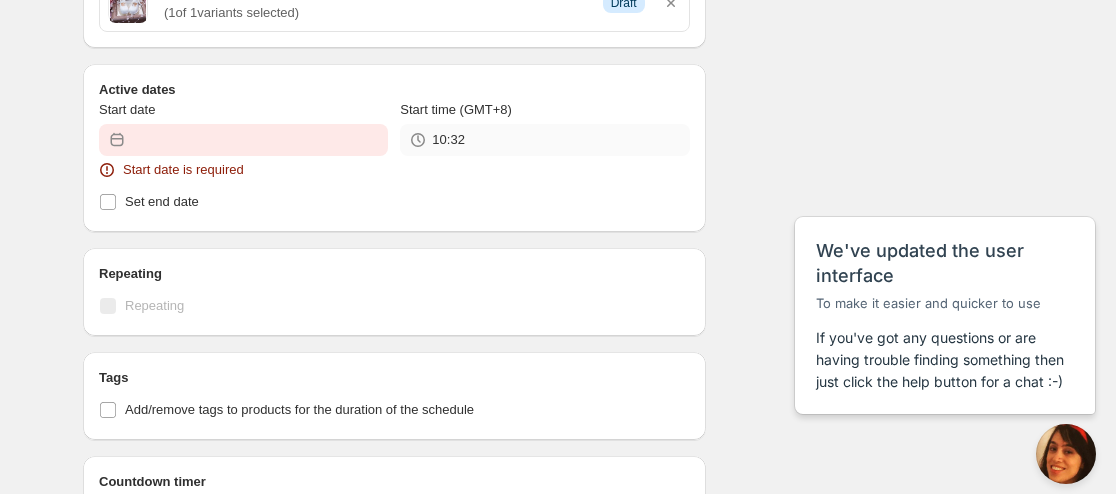 click 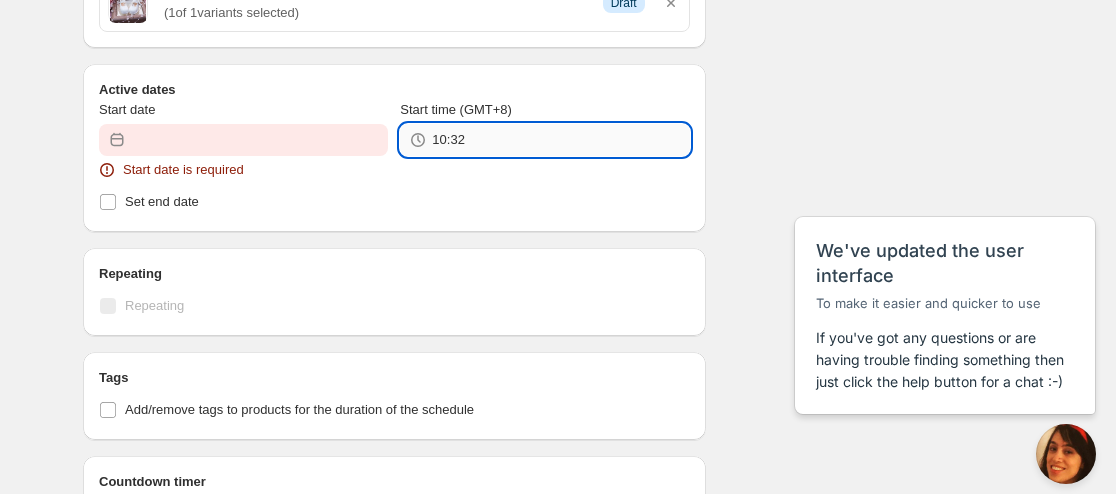click on "10:32" at bounding box center [560, 140] 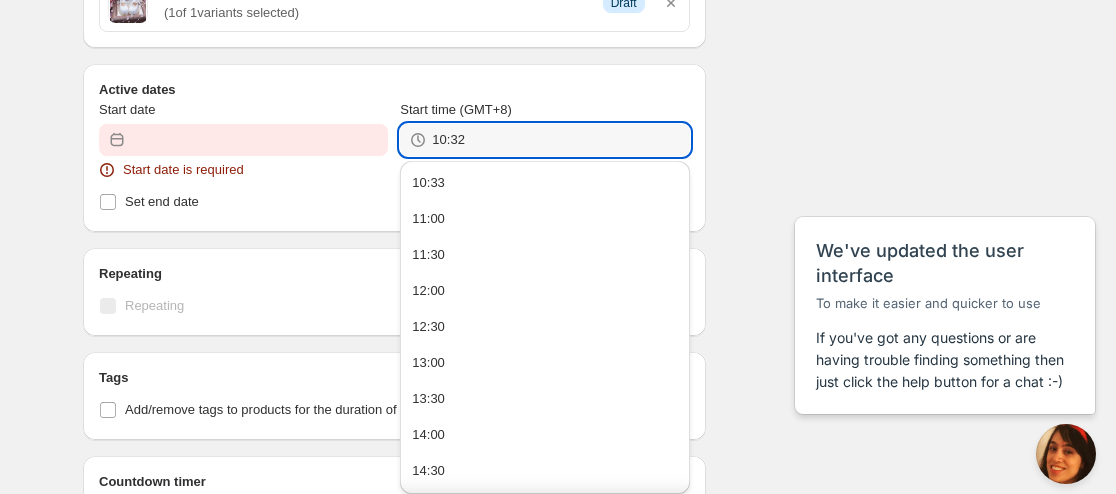 drag, startPoint x: 438, startPoint y: 137, endPoint x: 290, endPoint y: 135, distance: 148.01352 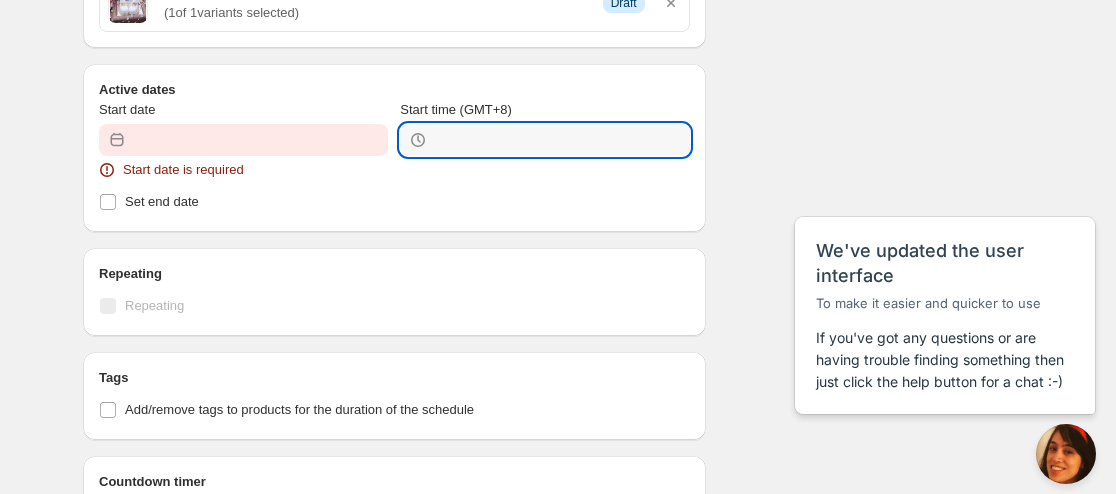 click on "There were some issues with your form submission Start time must be in the future Schedule name CODENOiR | Limited Time Shoes | [DATE] [TIME] Your customers won't see this Action Action Publish product(s) Products will be published on the start date Unpublish product(s) Products will be unpublished on the start date Product selection Entity type Specific products Specific collections Specific tags Specific vendors Browse CYS000070 Black Mary Jane | PREORDER | SHOES ( 1 of 1 variants selected) Info Draft CYD000182 Blueberry Gâteau | PREORDER | OUTFIT ( 1 of 1 variants selected) Info Draft CYS000071 Brown Mary Jane | PREORDER | SHOES ( 1 of 1 variants selected) Info Draft CYS000072 White Mary Jane | PREORDER | SHOES ( 1 of 1 variants selected) Info Draft Active dates Start date Start date is required Start time ([TIMEZONE]) Set end date Repeating Repeating Ok Cancel Every 1 Date range Days Weeks Months Years Days Ends Never On specific date After a number of occurances Tags Countdown timer" at bounding box center (550, 10) 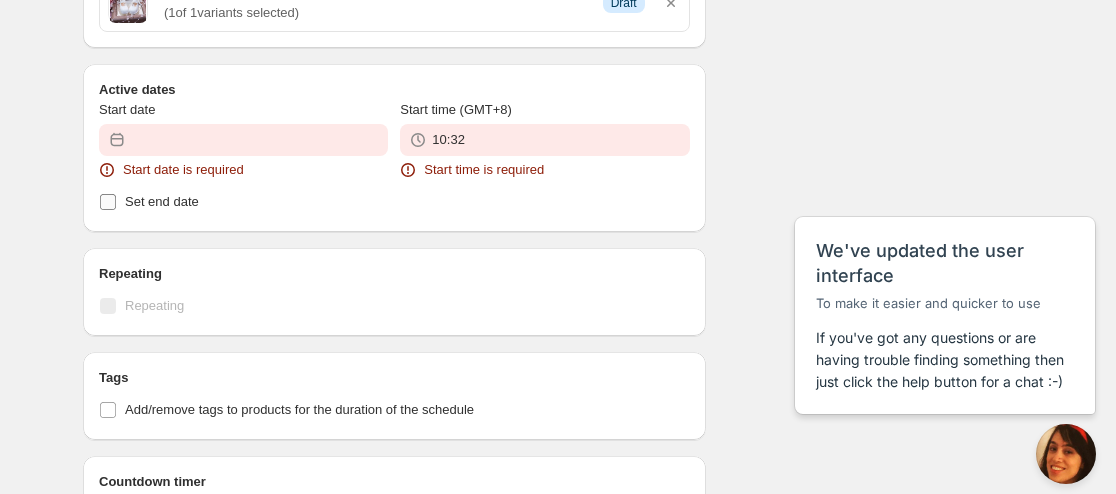 click on "Set end date" at bounding box center [162, 201] 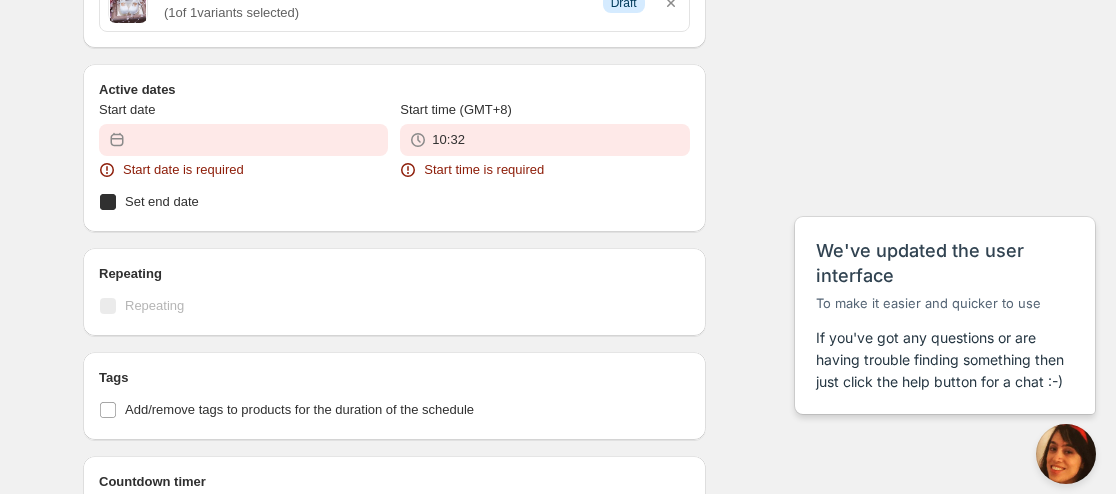 checkbox on "true" 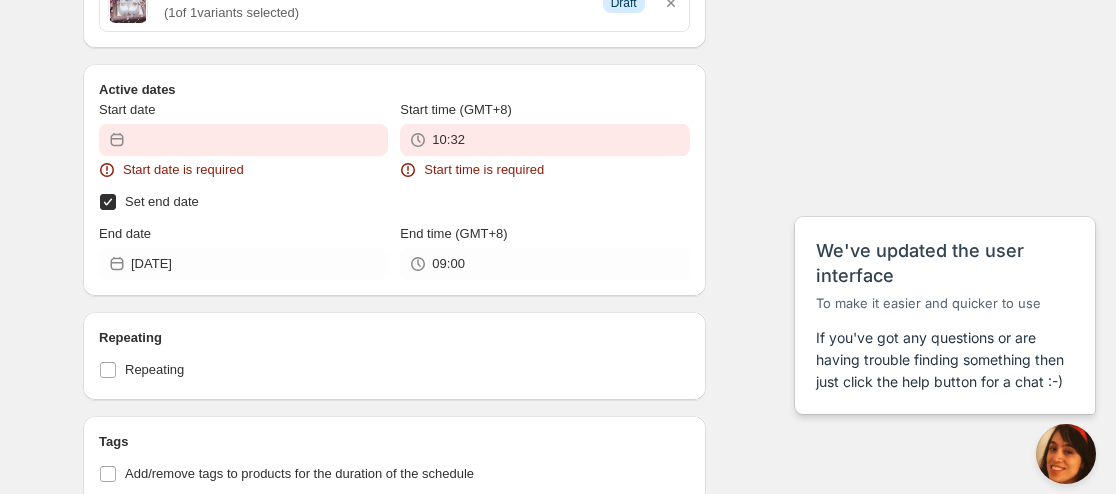 click on "Active dates Start date Start date is required Start time (GMT+8) [TIME] Start time is required Set end date End date 2025-08-18 End time (GMT+8) [TIME]" at bounding box center [394, 180] 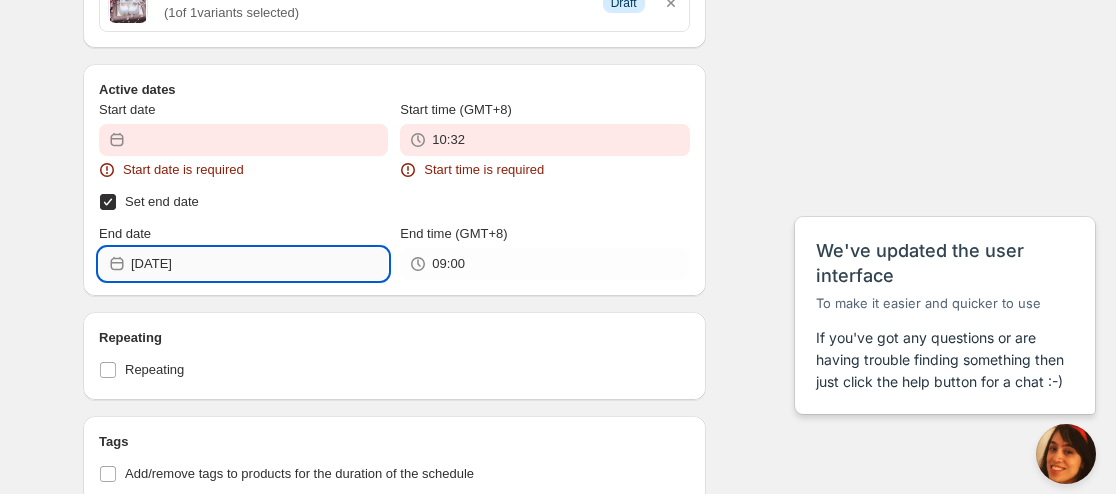 click on "[DATE]" at bounding box center [259, 264] 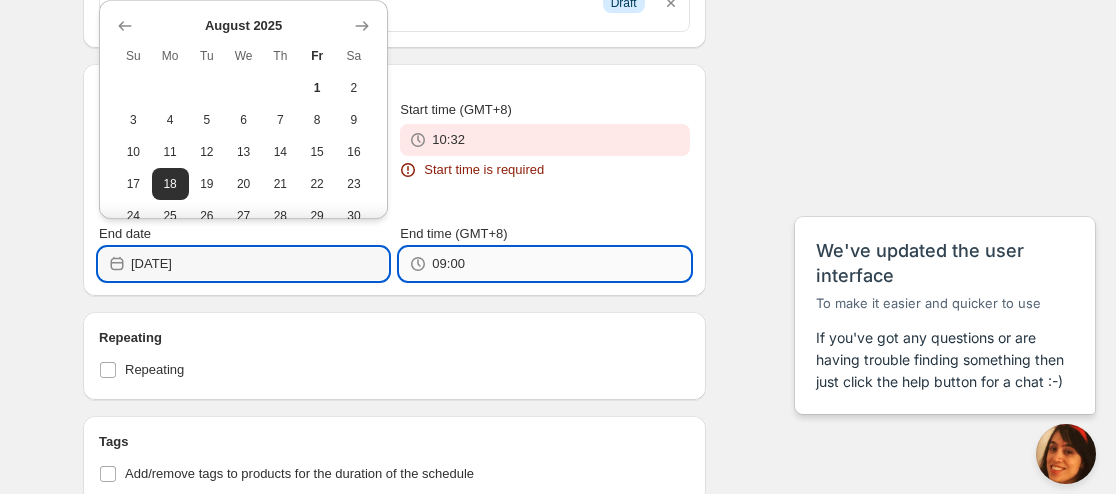 click on "09:00" at bounding box center [560, 264] 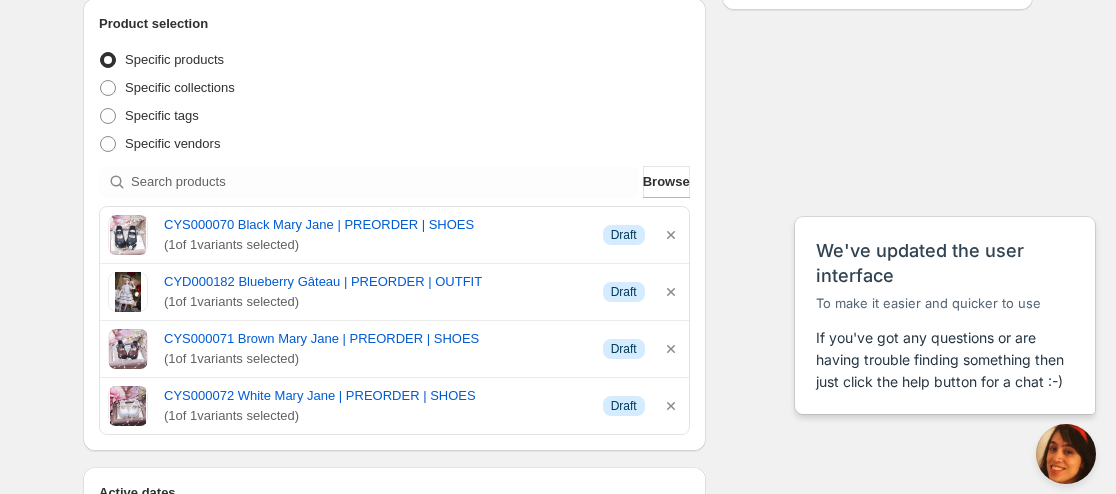 scroll, scrollTop: 0, scrollLeft: 0, axis: both 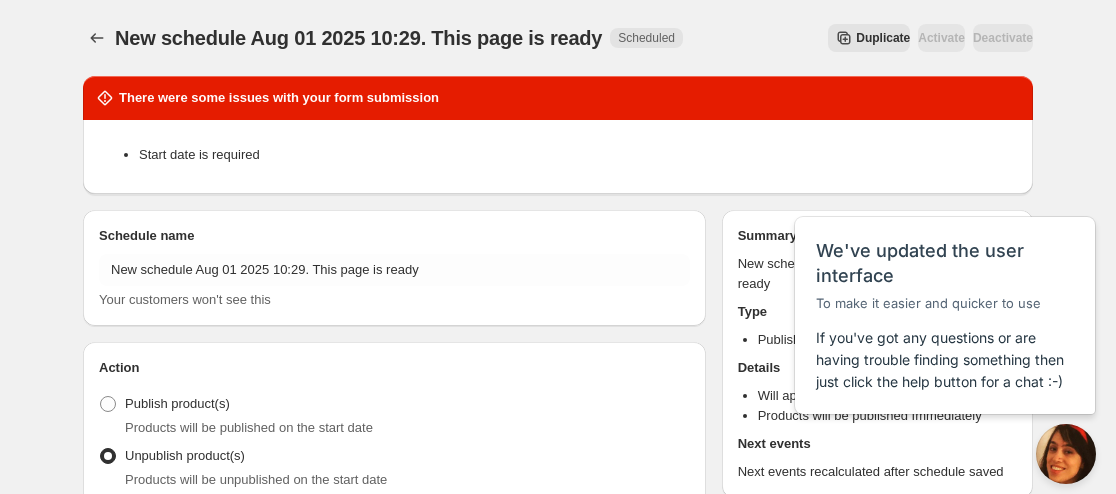 type on "New schedule Aug 01 2025 10:29. This page is ready" 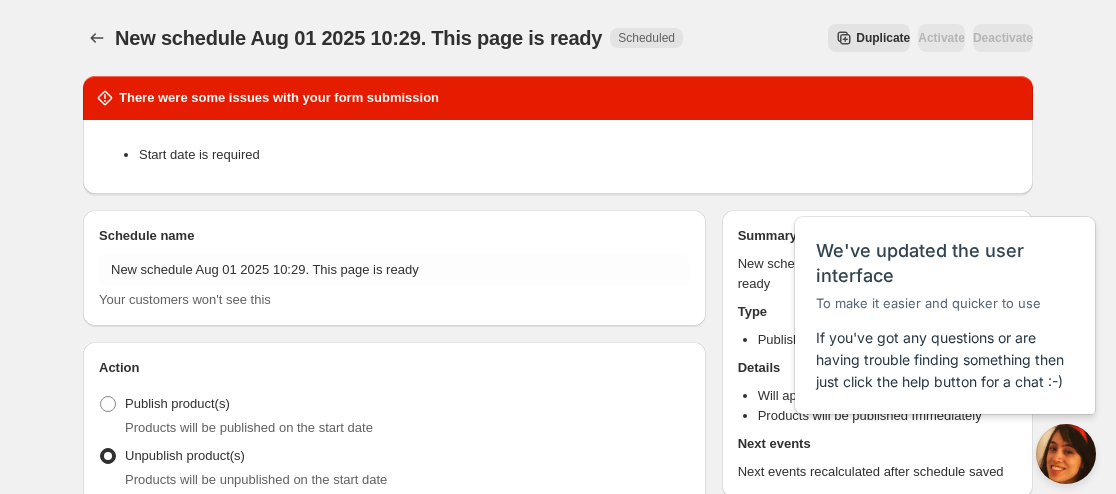 radio on "true" 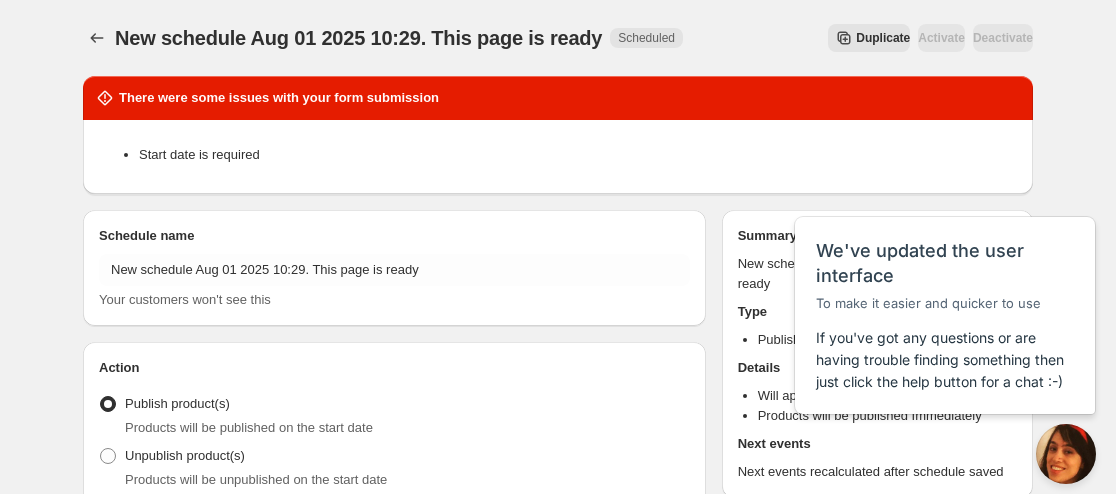 type on "New schedule [DATE] [TIME]" 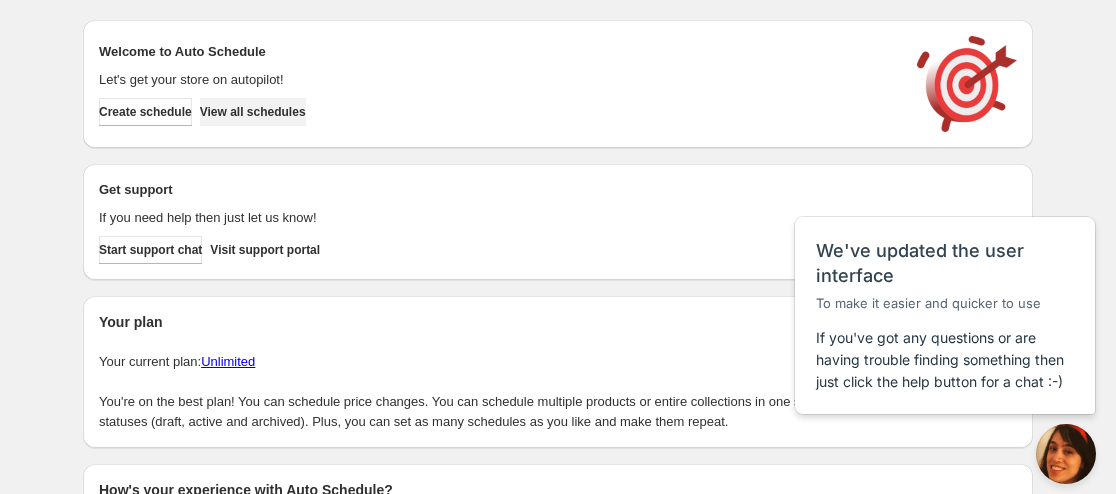 click on "View all schedules" at bounding box center (253, 112) 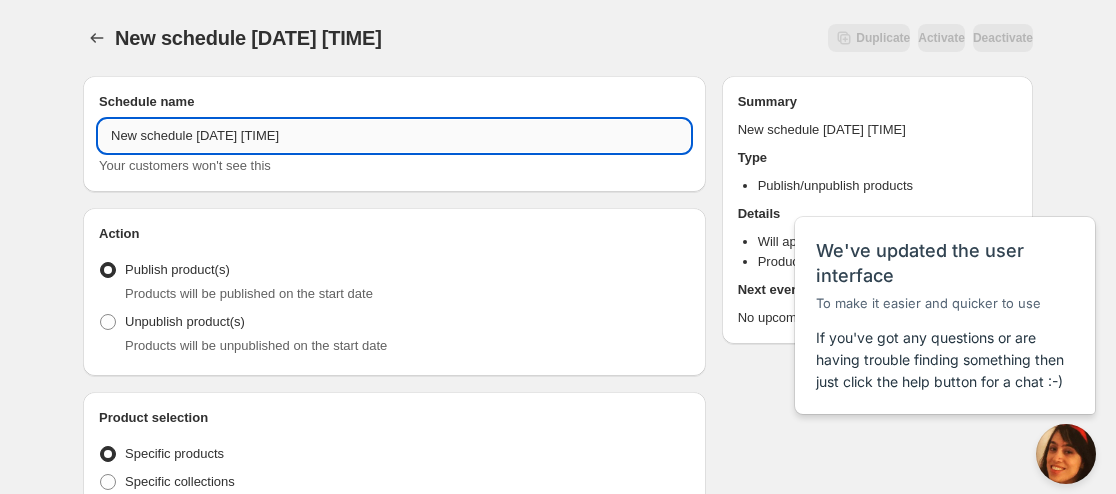click on "New schedule [DATE] [TIME]" at bounding box center [394, 136] 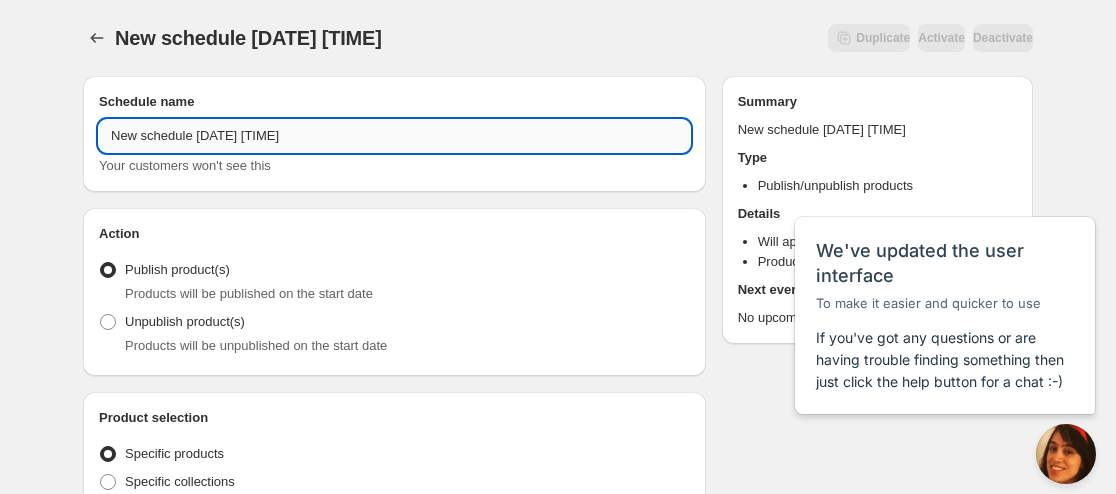 paste on "CODENOiR" 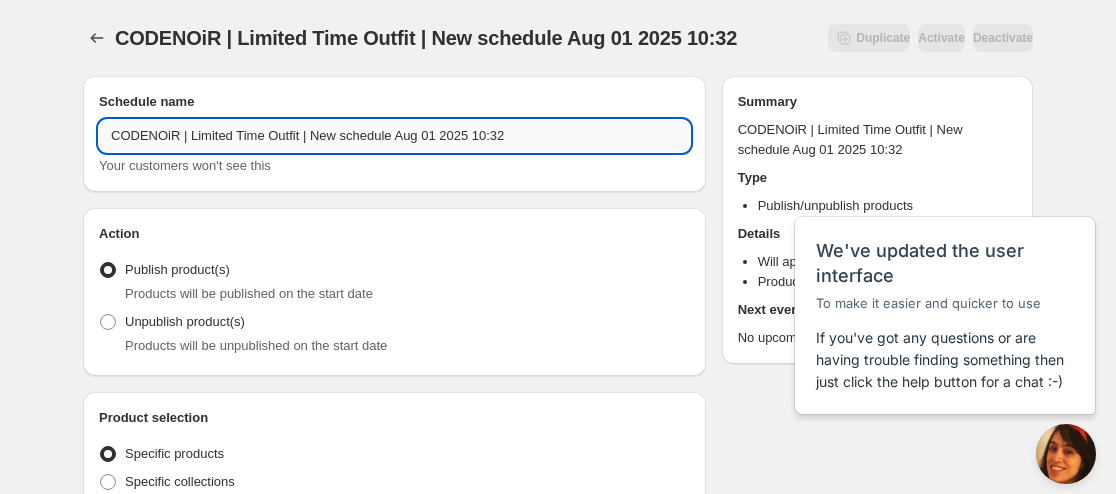 drag, startPoint x: 388, startPoint y: 134, endPoint x: 305, endPoint y: 138, distance: 83.09633 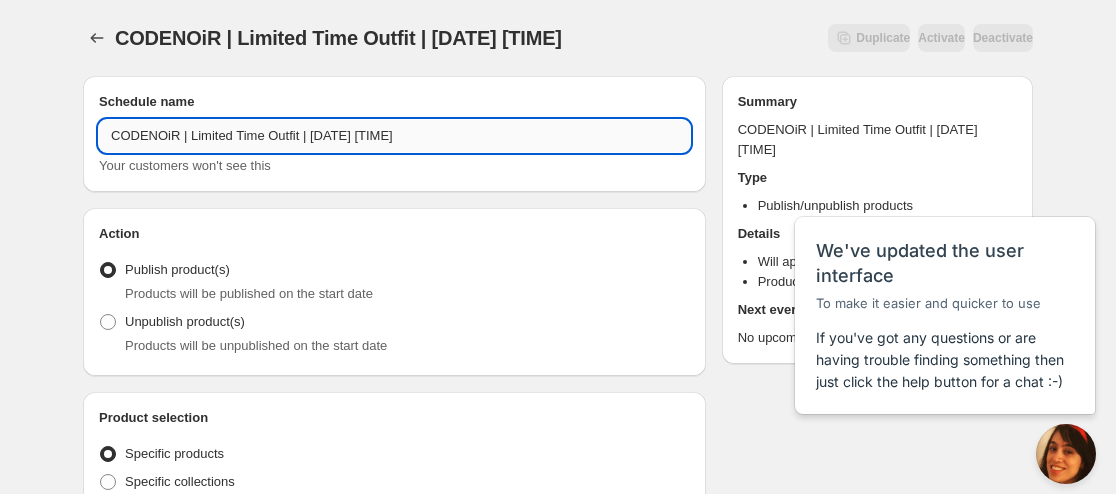 click on "CODENOiR | Limited Time Outfit | [DATE] [TIME]" at bounding box center [394, 136] 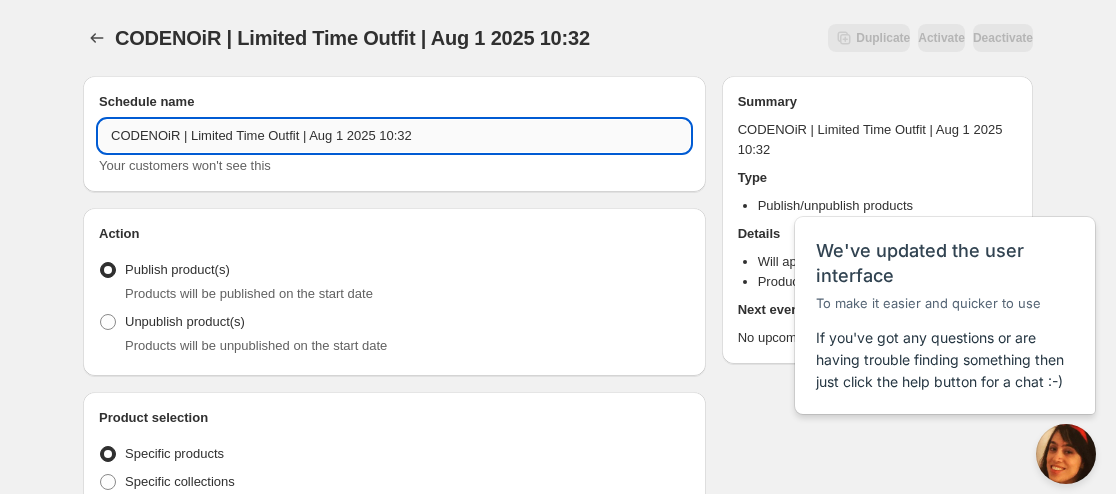 click on "CODENOiR | Limited Time Outfit | Aug 1 2025 10:32" at bounding box center (394, 136) 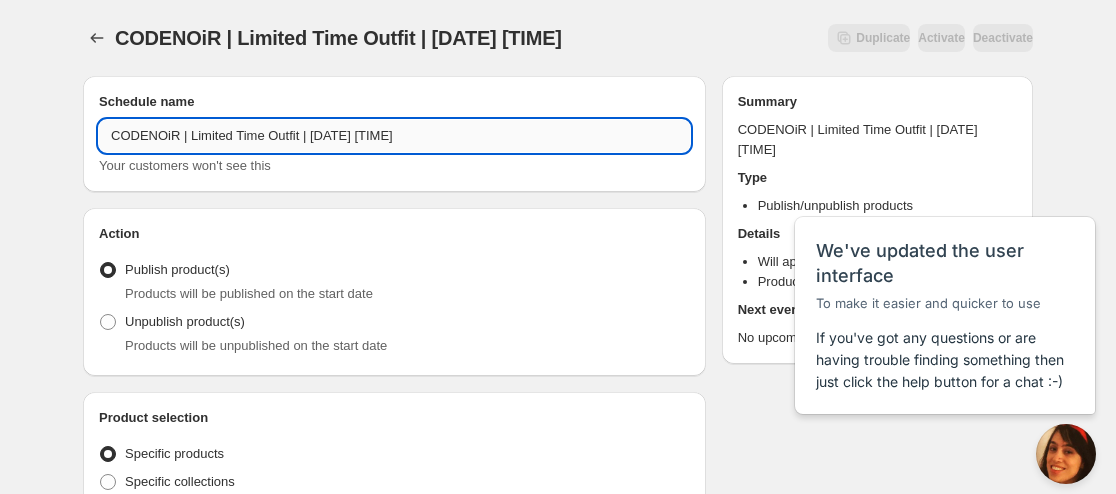 drag, startPoint x: 384, startPoint y: 138, endPoint x: 481, endPoint y: 132, distance: 97.18539 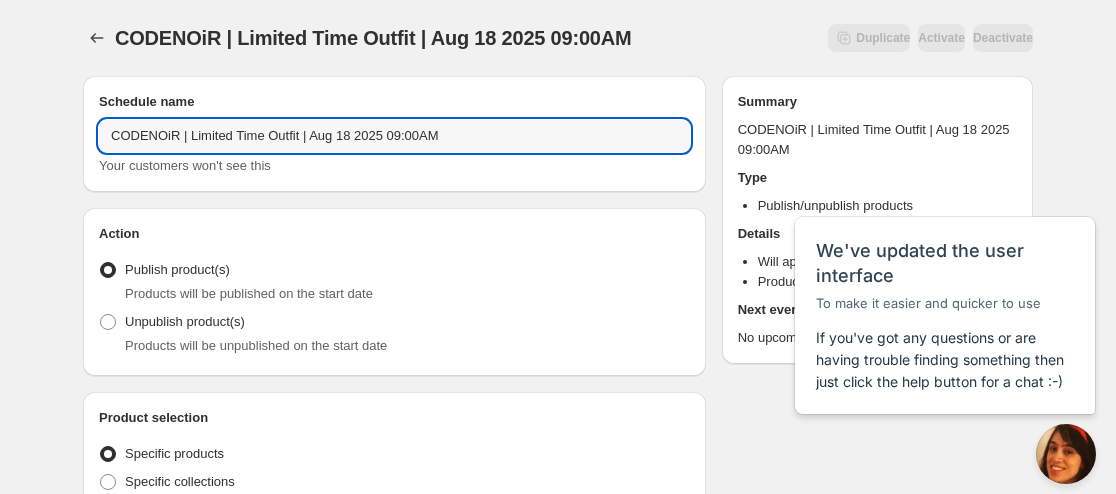 type on "CODENOiR | Limited Time Outfit | Aug 18 2025 09:00AM" 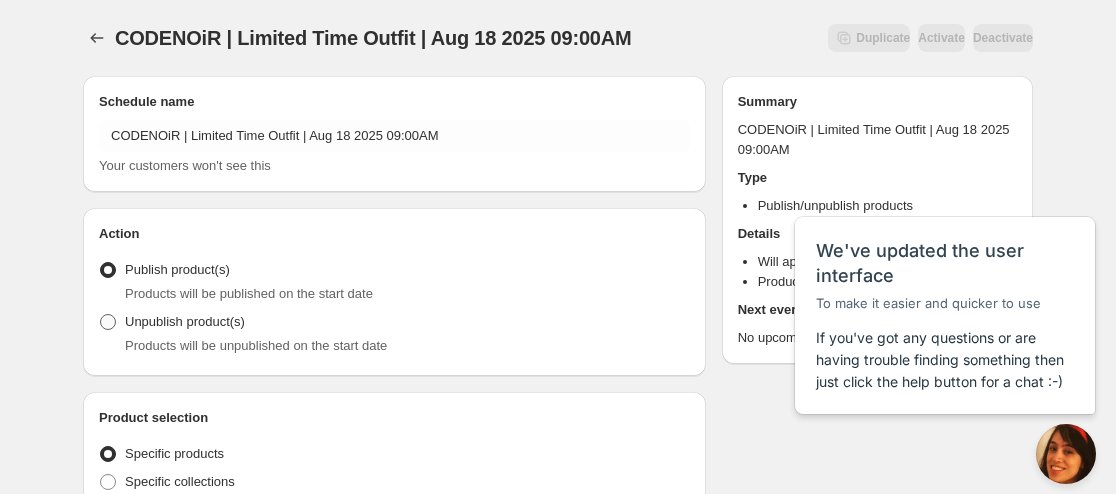 click on "Unpublish product(s)" at bounding box center [185, 322] 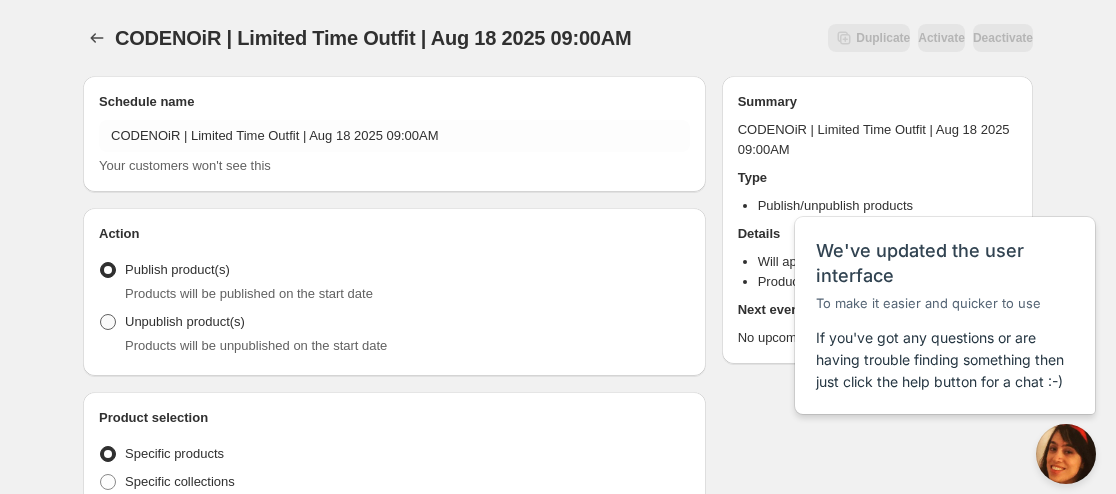 radio on "true" 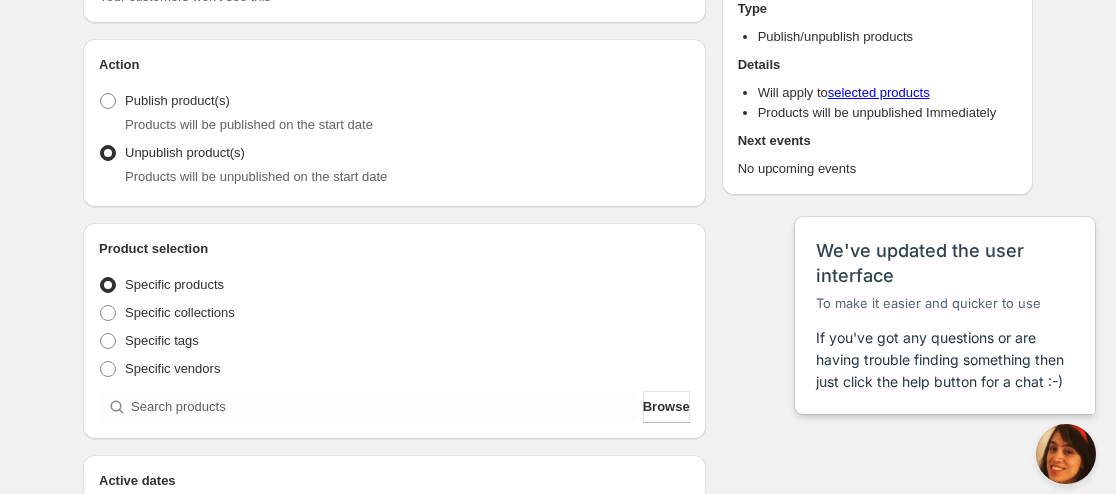 scroll, scrollTop: 200, scrollLeft: 0, axis: vertical 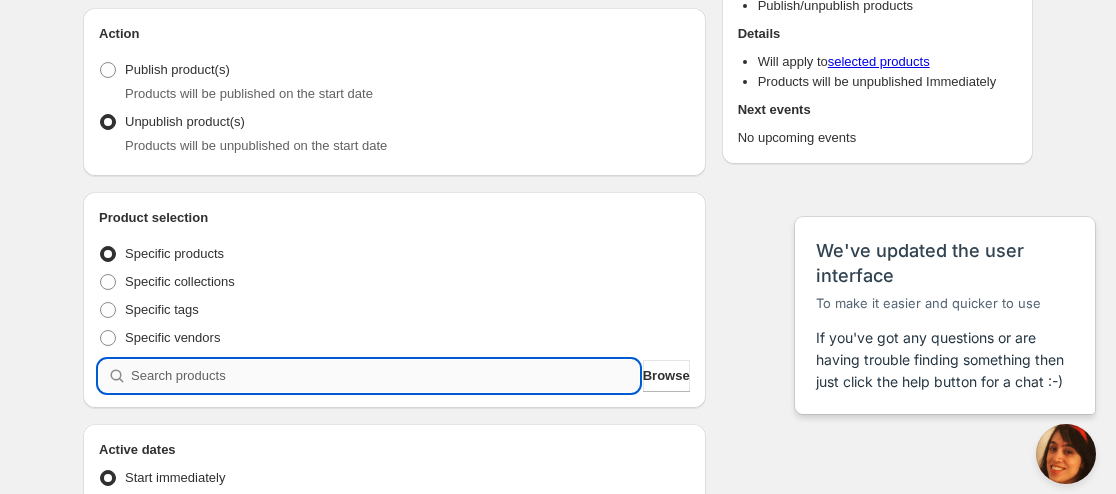 click at bounding box center (385, 376) 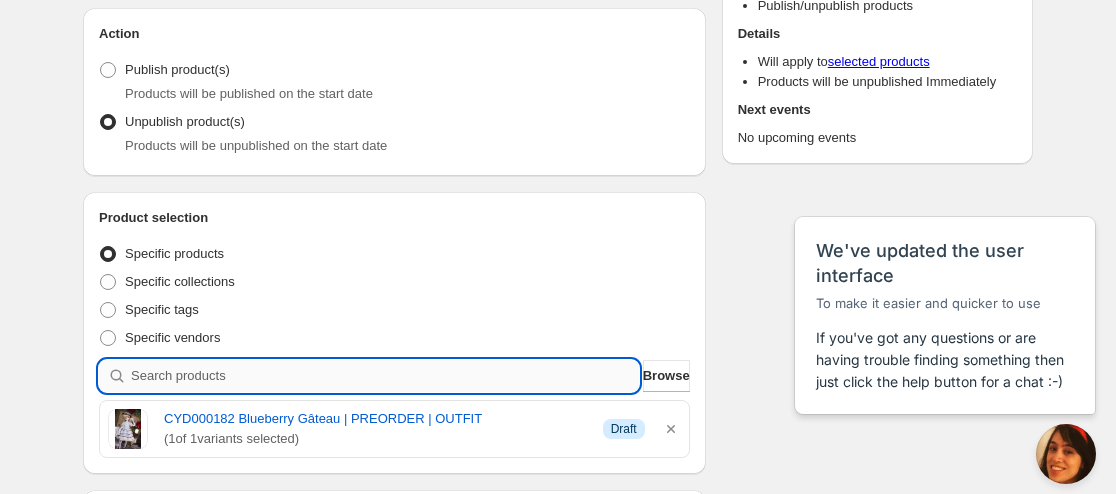 click at bounding box center [385, 376] 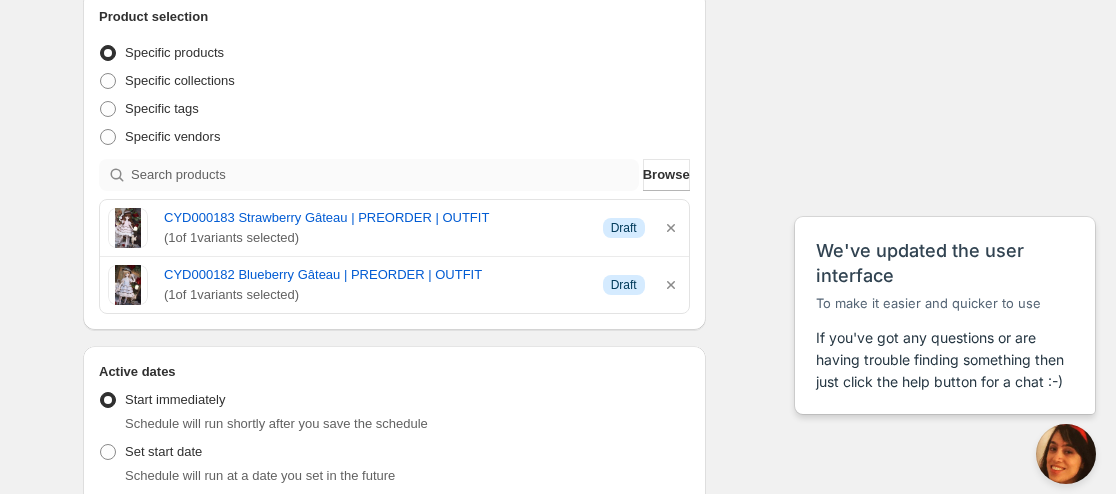 scroll, scrollTop: 800, scrollLeft: 0, axis: vertical 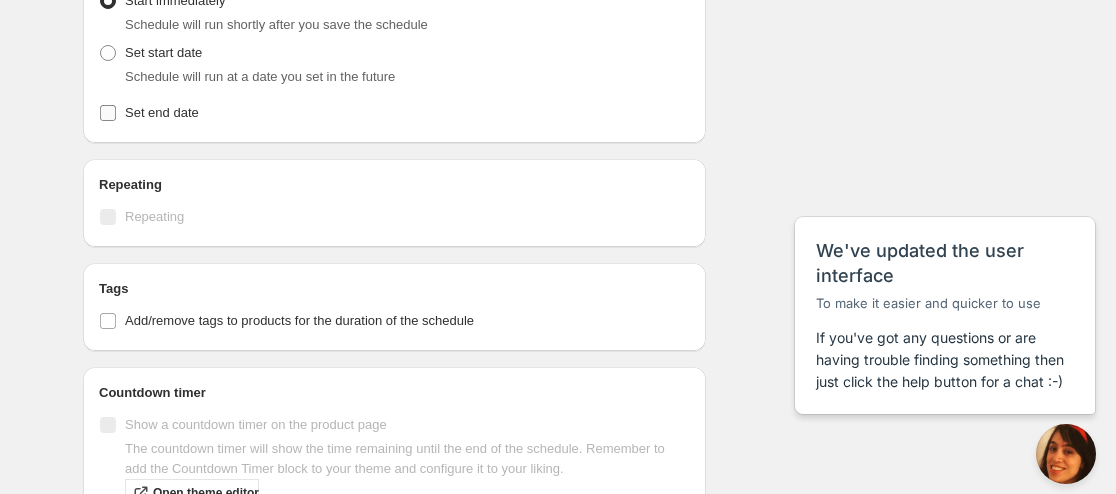 click on "Set end date" at bounding box center [162, 112] 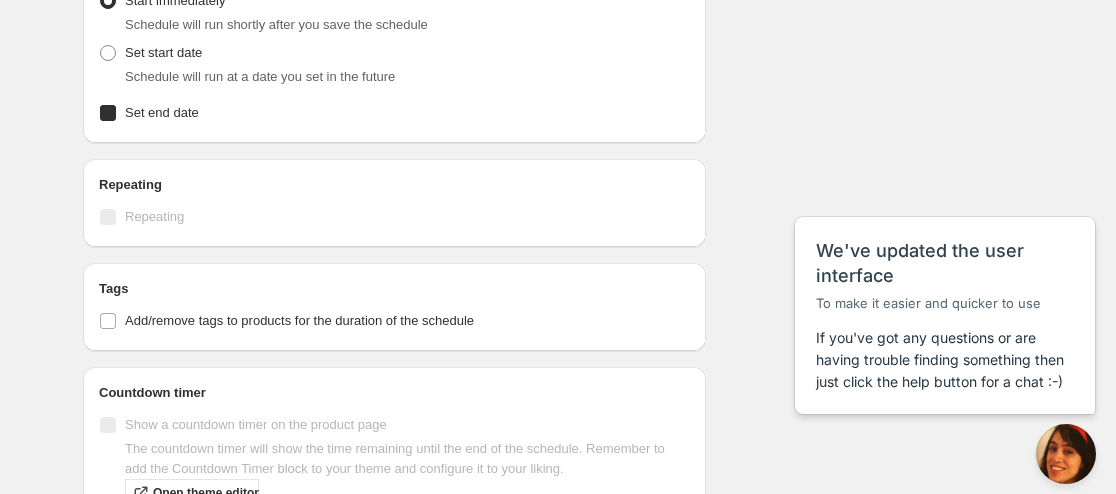 checkbox on "true" 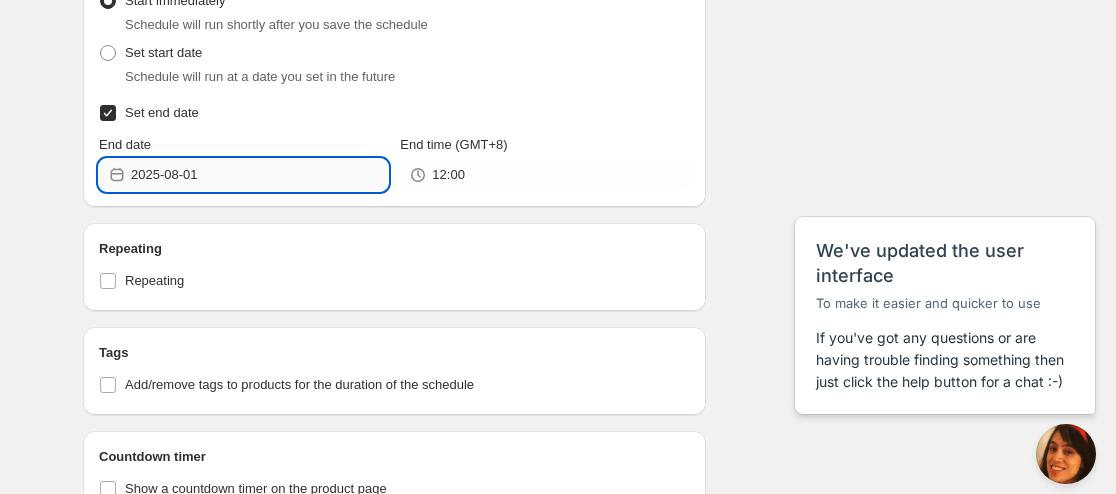 click on "2025-08-01" at bounding box center (259, 175) 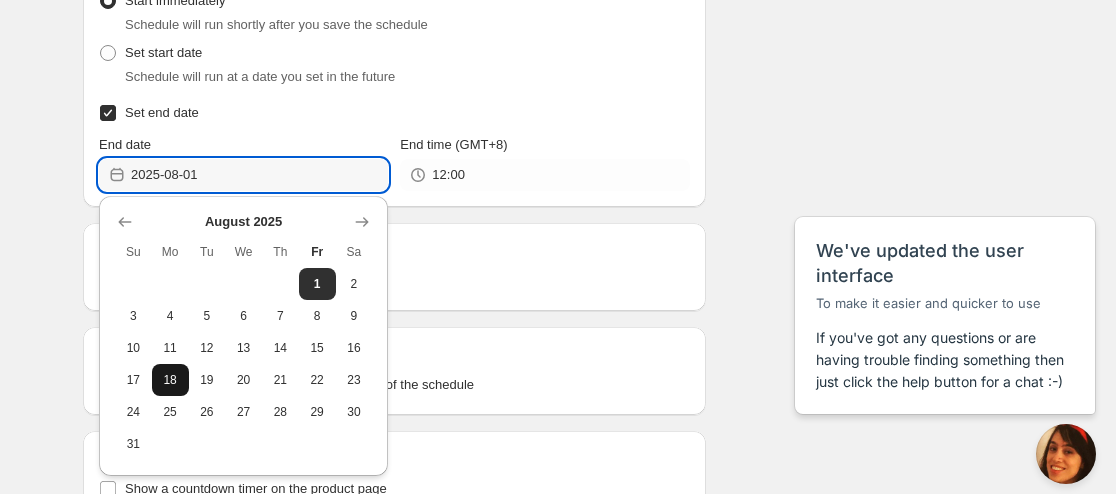 click on "18" at bounding box center (170, 380) 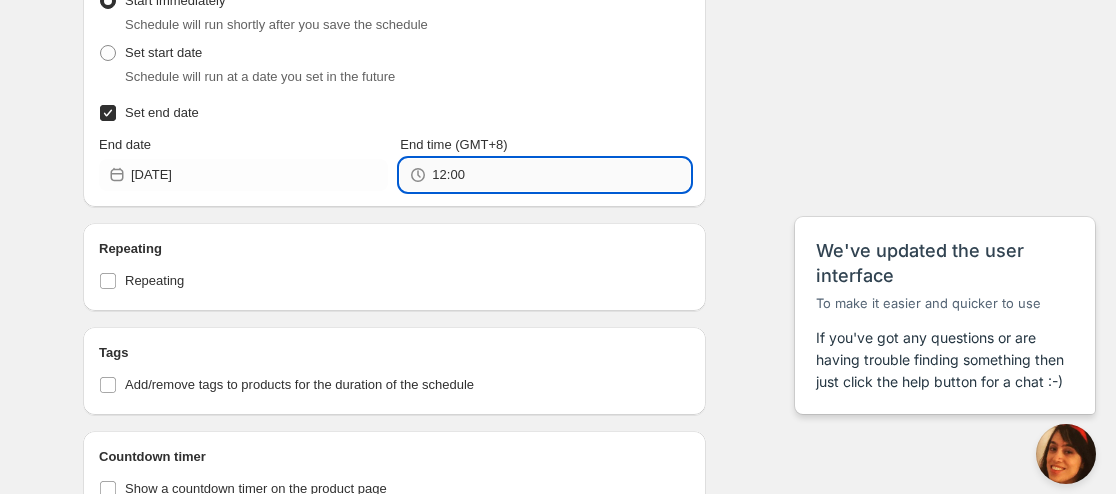 click on "12:00" at bounding box center [560, 175] 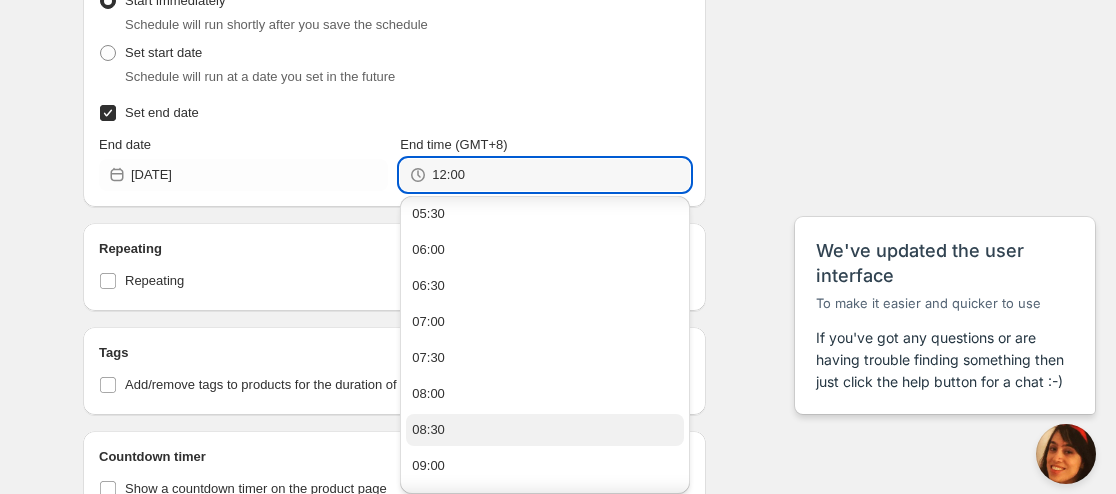 scroll, scrollTop: 500, scrollLeft: 0, axis: vertical 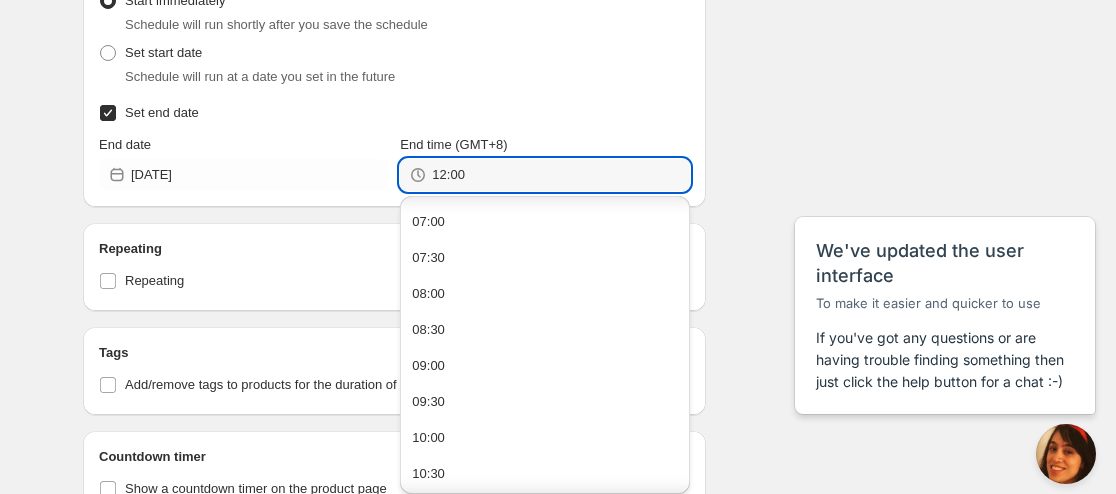 click on "09:00" at bounding box center [544, 366] 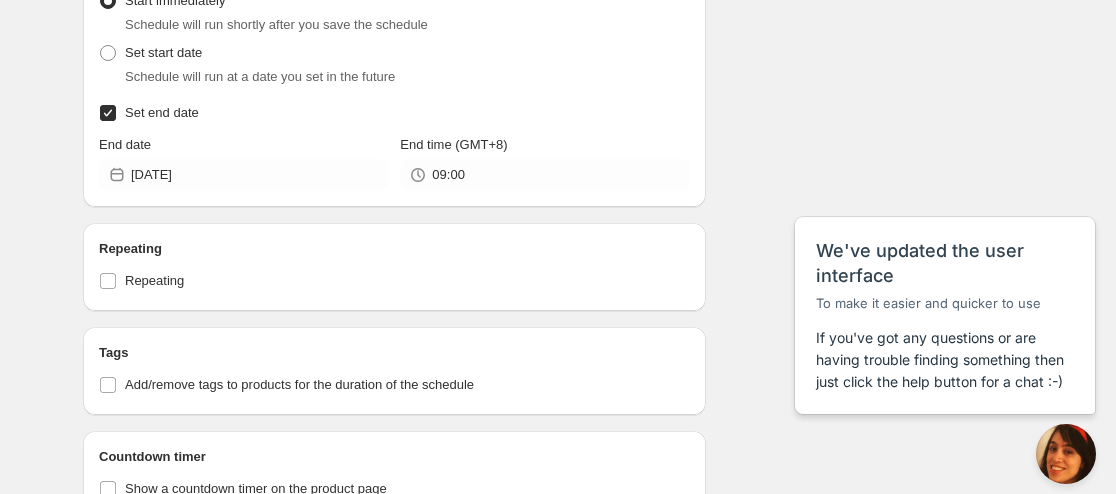 type on "09:00" 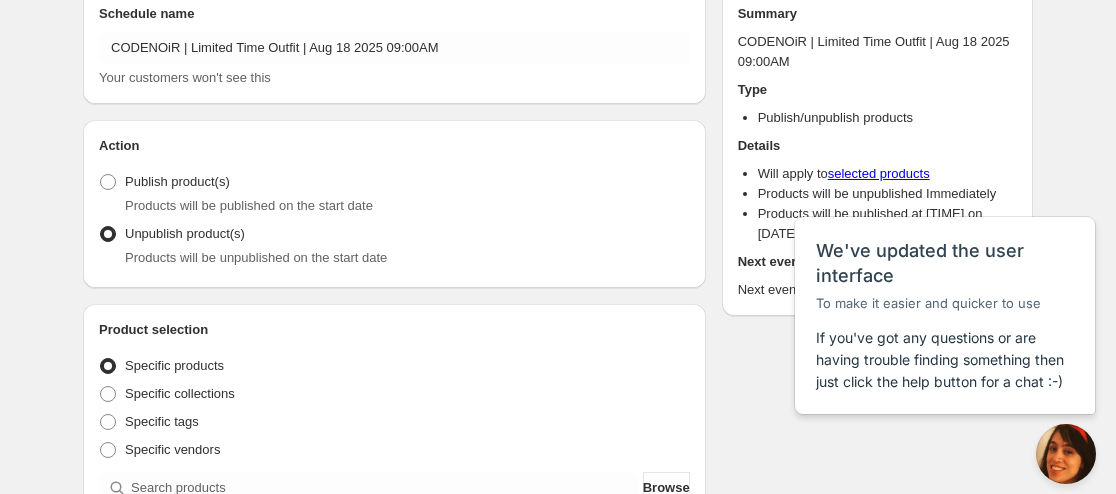 scroll, scrollTop: 0, scrollLeft: 0, axis: both 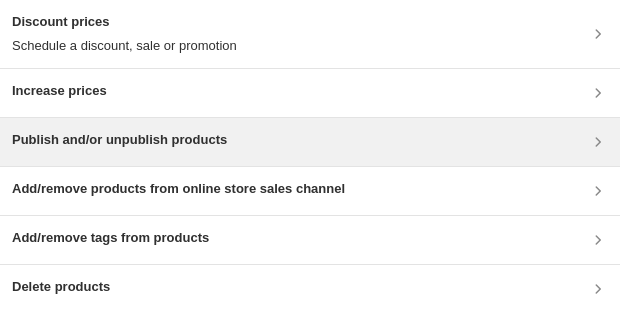 click on "Publish and/or unpublish products" at bounding box center [119, 140] 